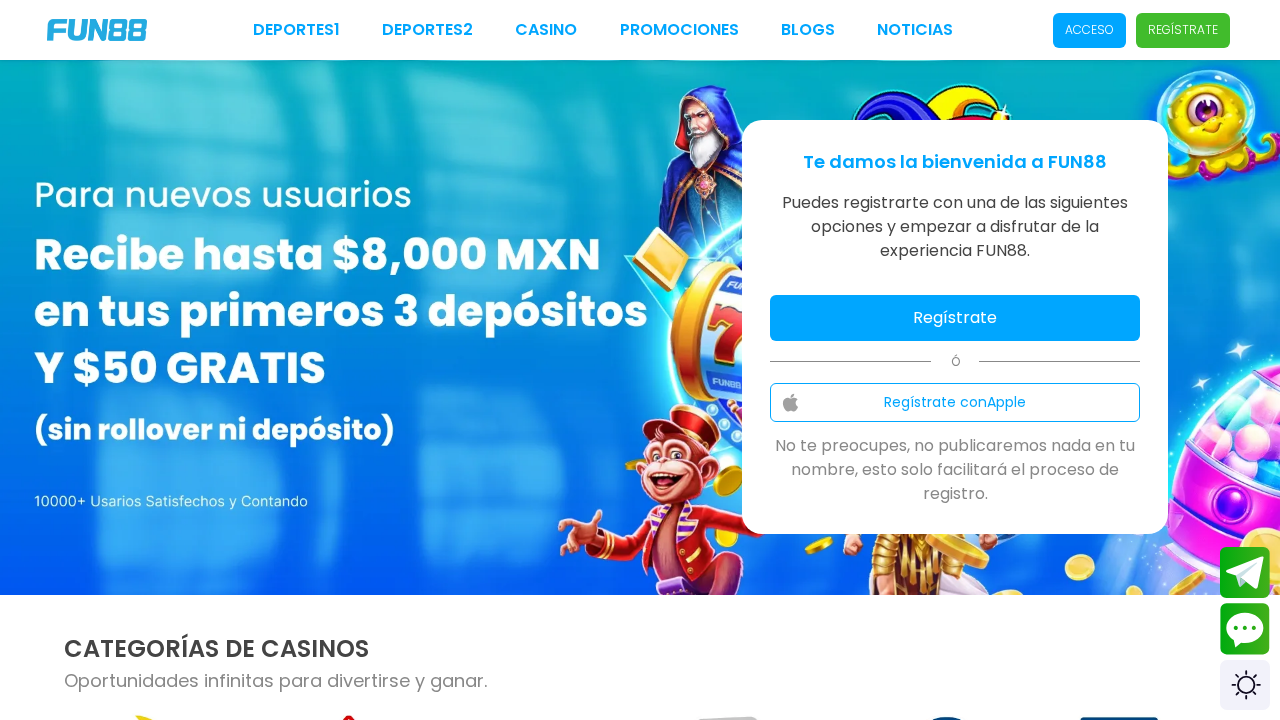 scroll, scrollTop: 0, scrollLeft: 0, axis: both 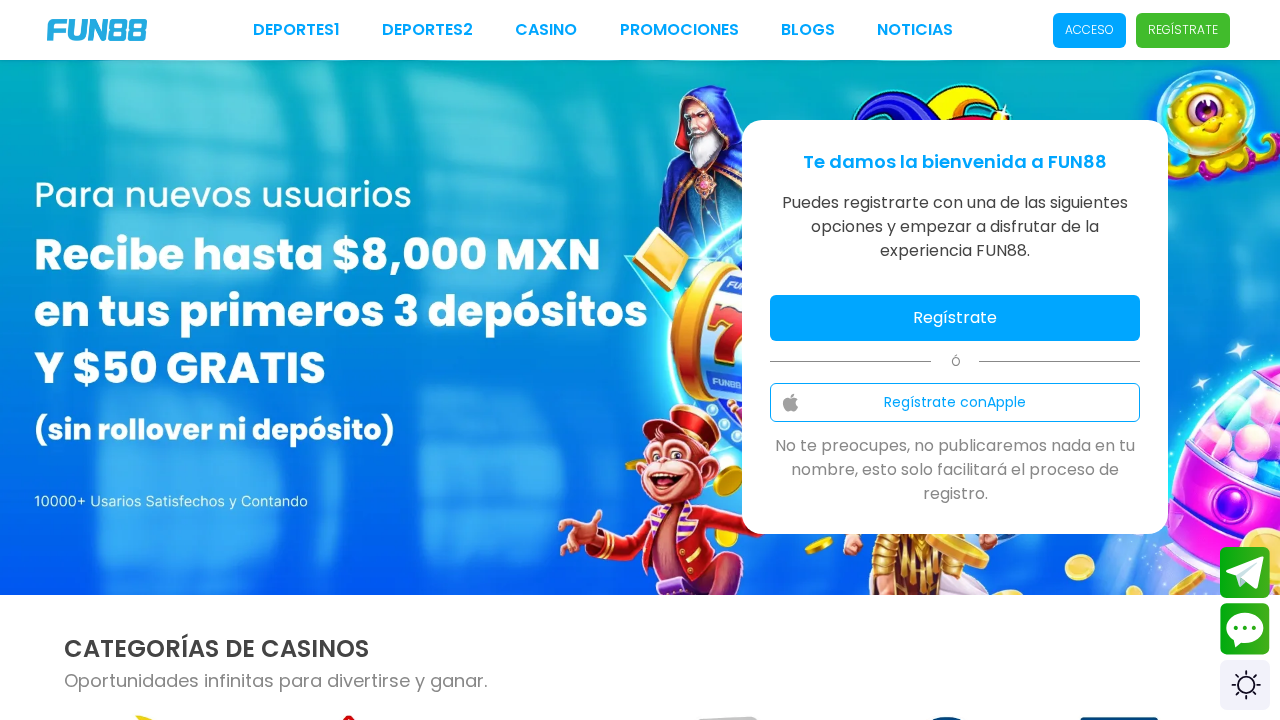 click on "Regístrate" at bounding box center (955, 318) 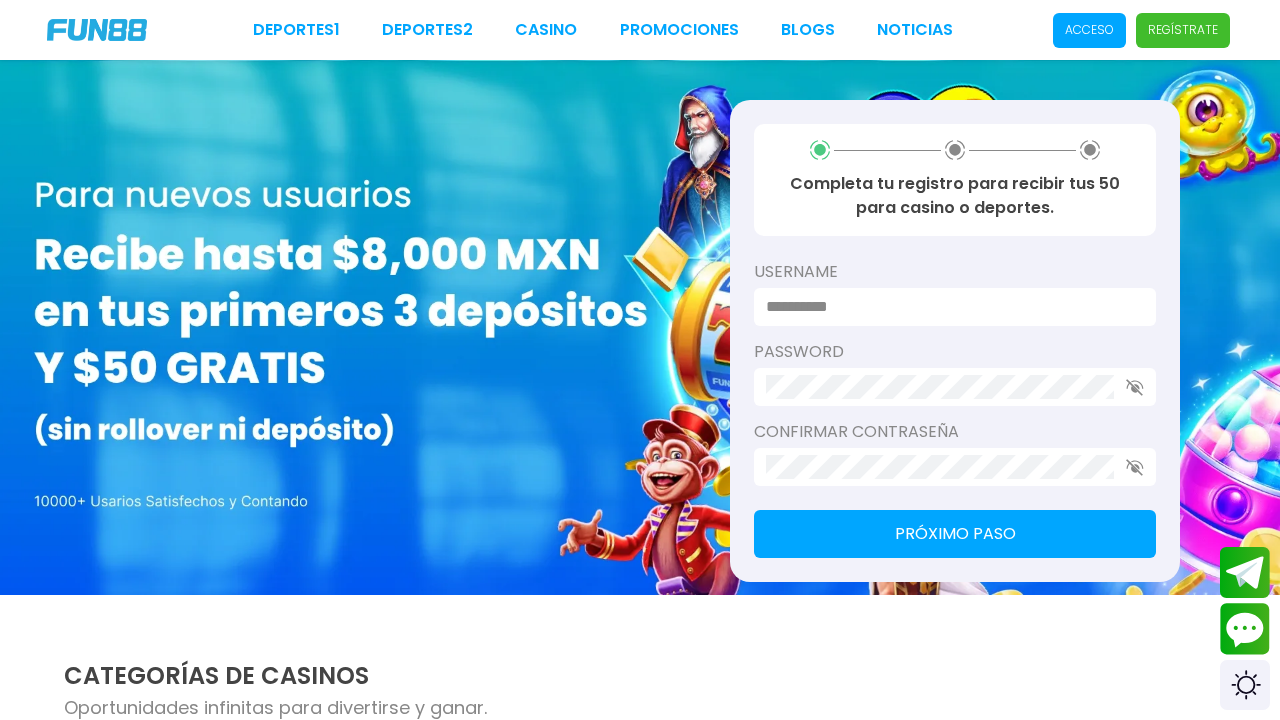 click at bounding box center [949, 307] 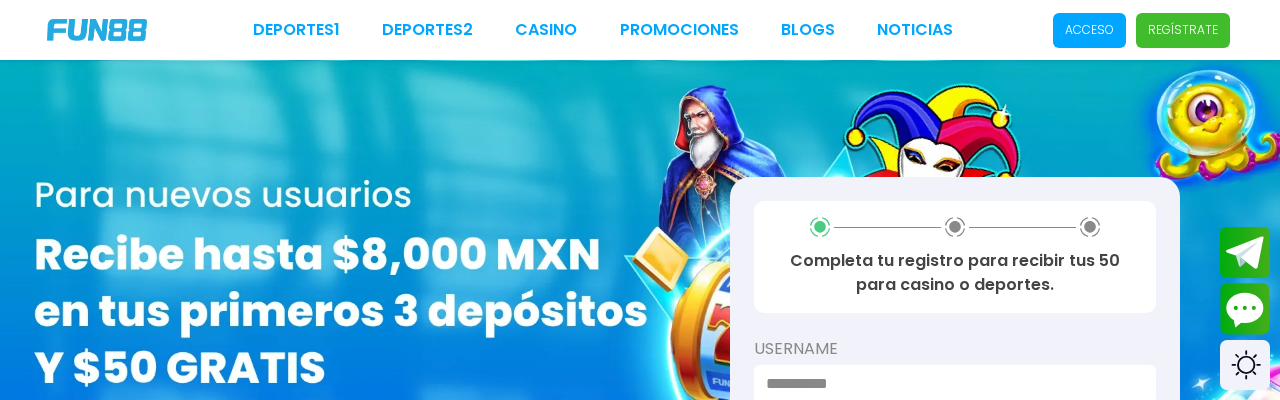 type on "*" 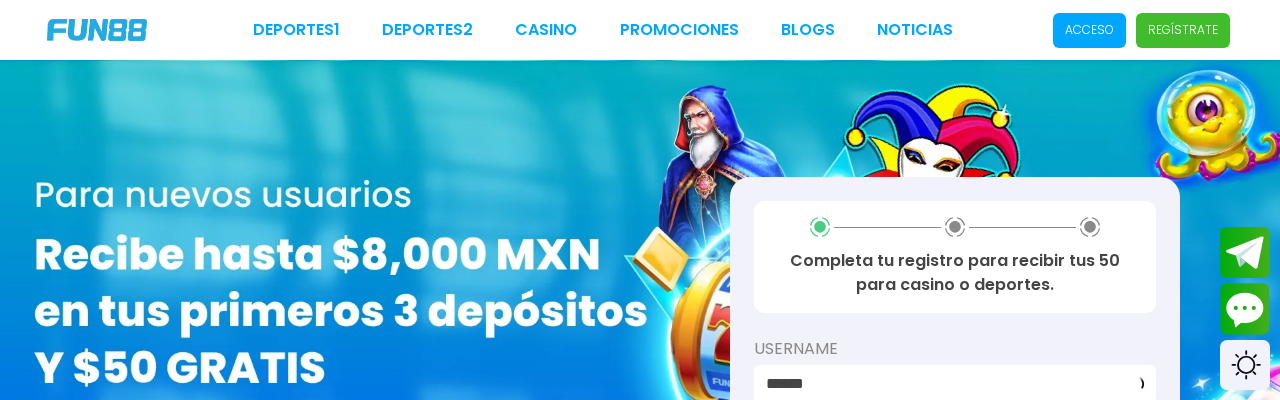 scroll, scrollTop: 264, scrollLeft: 0, axis: vertical 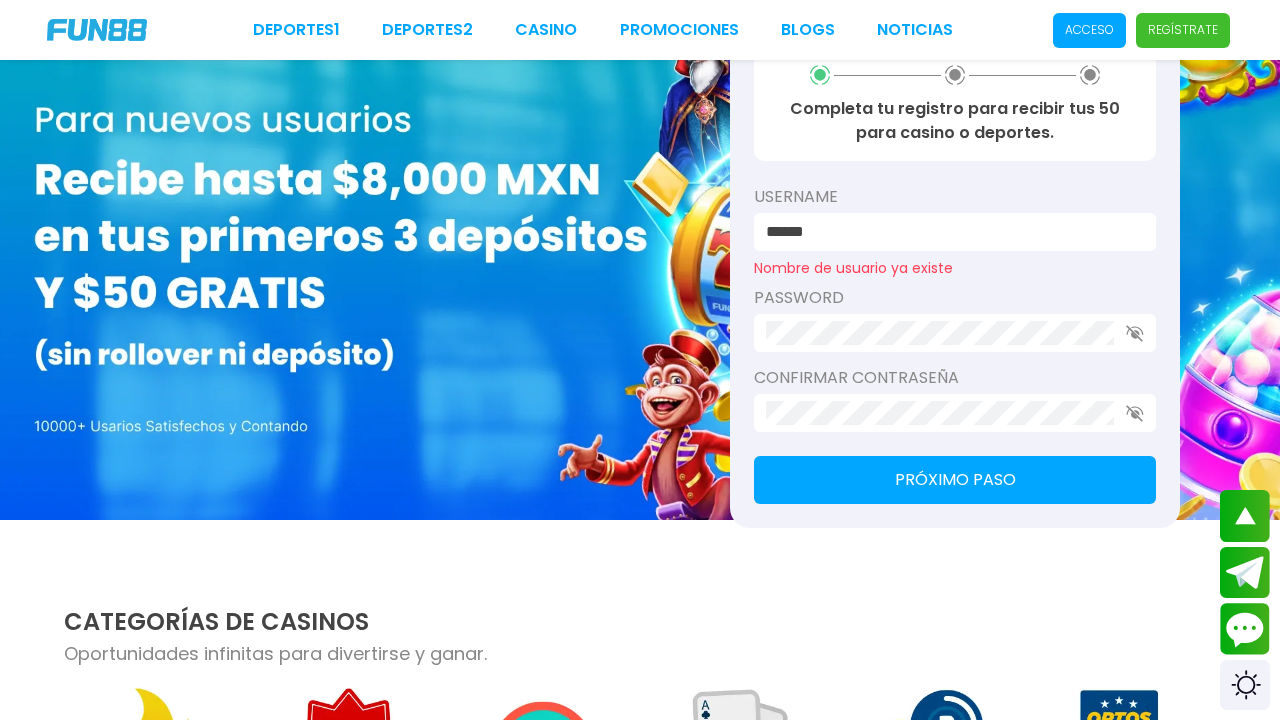 click on "Nombre de usuario ya existe" at bounding box center (955, 268) 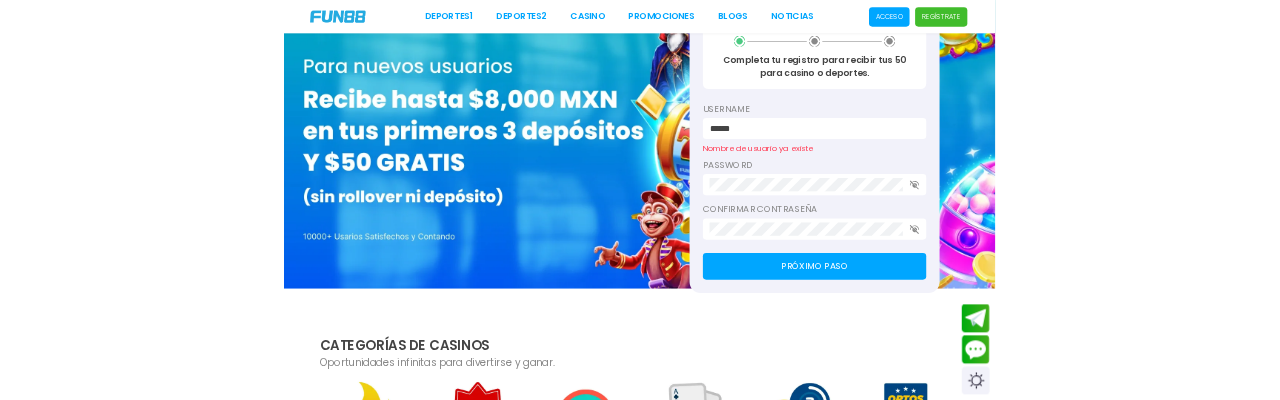 scroll, scrollTop: 0, scrollLeft: 0, axis: both 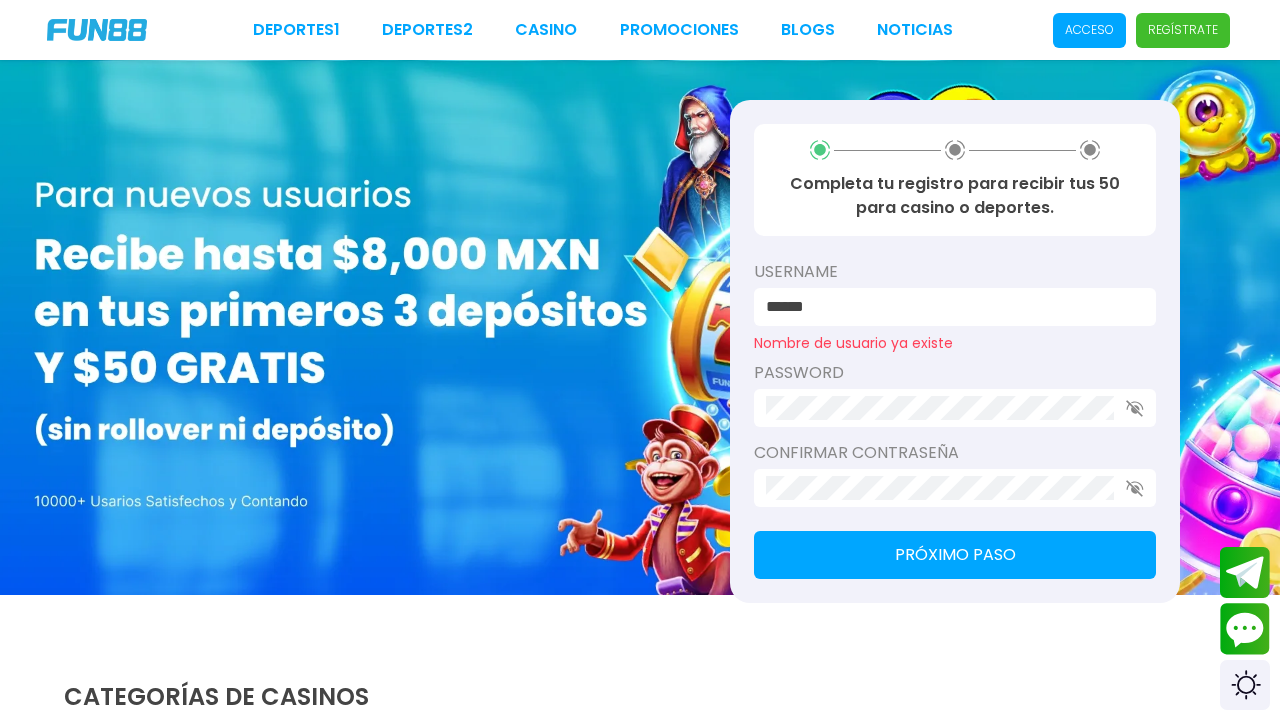 click on "Deportes  1 Deportes  2 CASINO Promociones BLOGS NOTICIAS Acceso Regístrate" at bounding box center [640, 30] 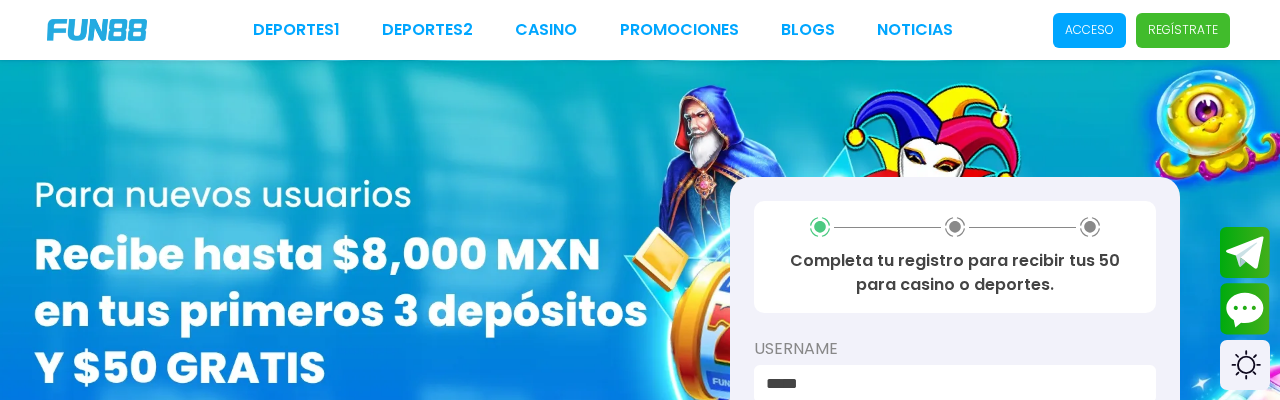 scroll, scrollTop: 264, scrollLeft: 0, axis: vertical 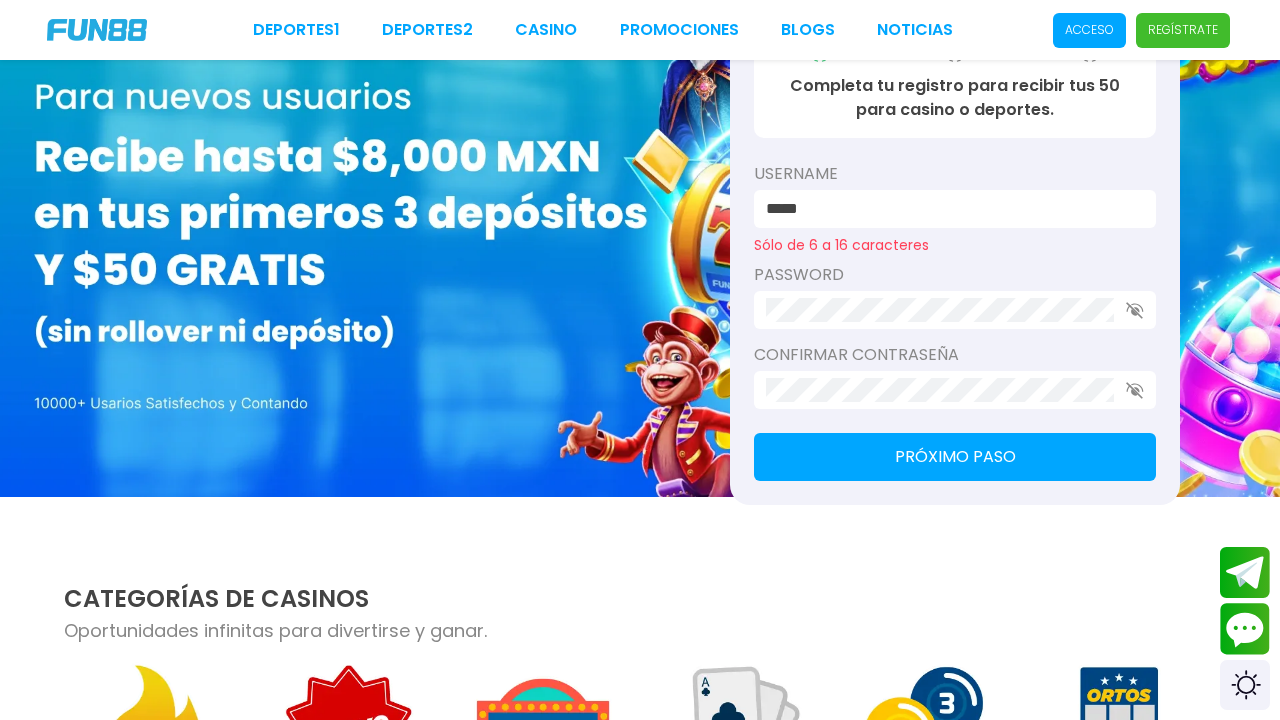 click on "*****" at bounding box center [949, 209] 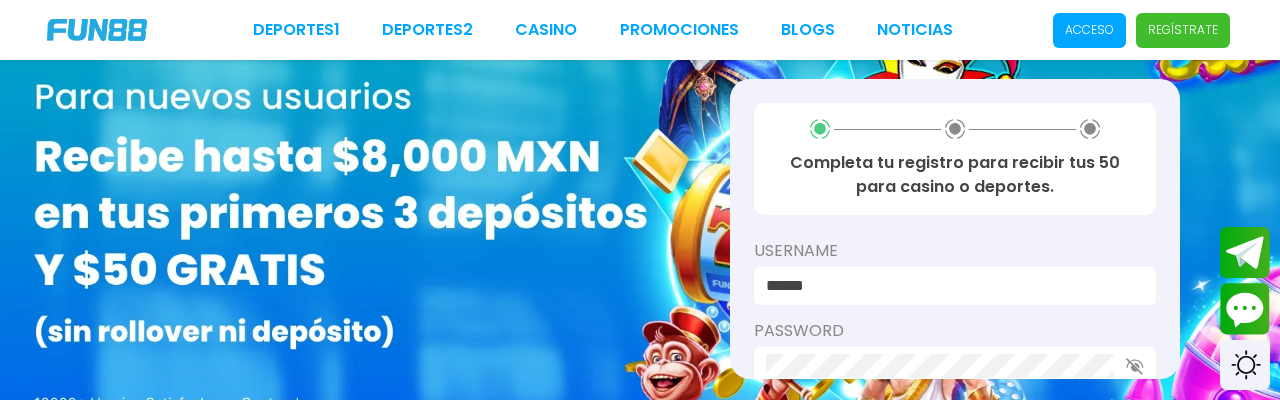type on "******" 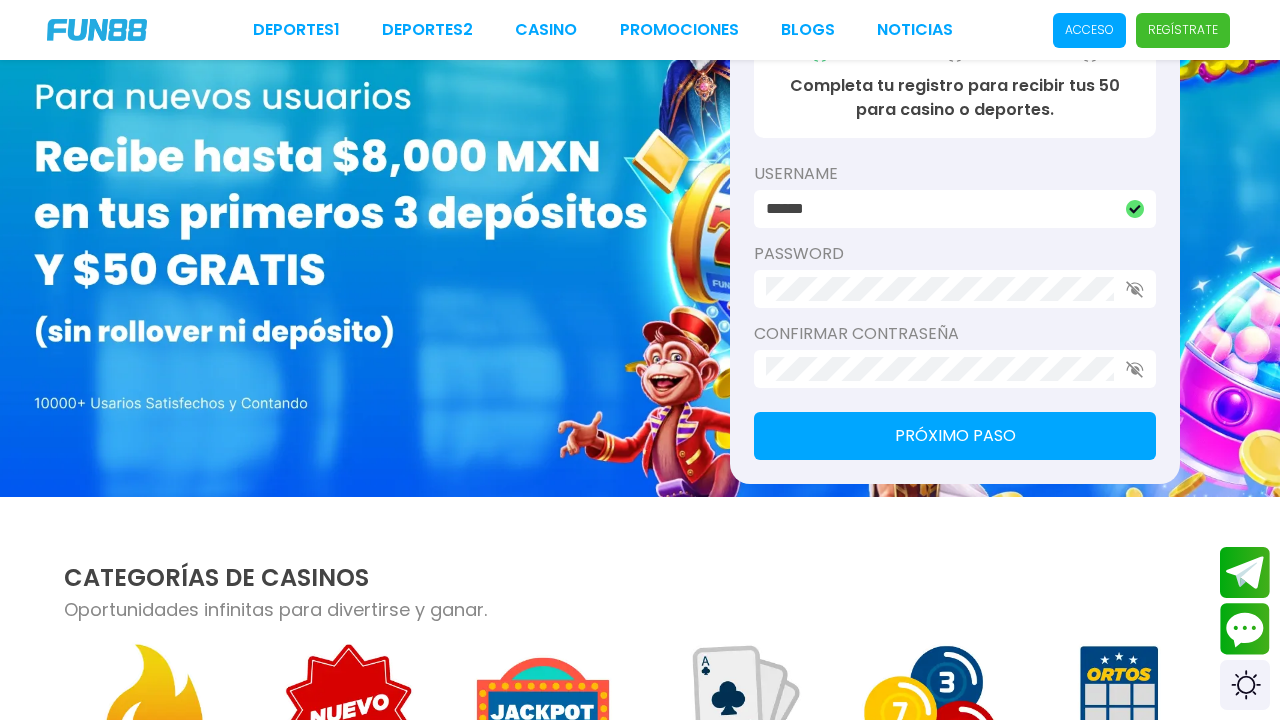 click on "Próximo paso" at bounding box center [955, 436] 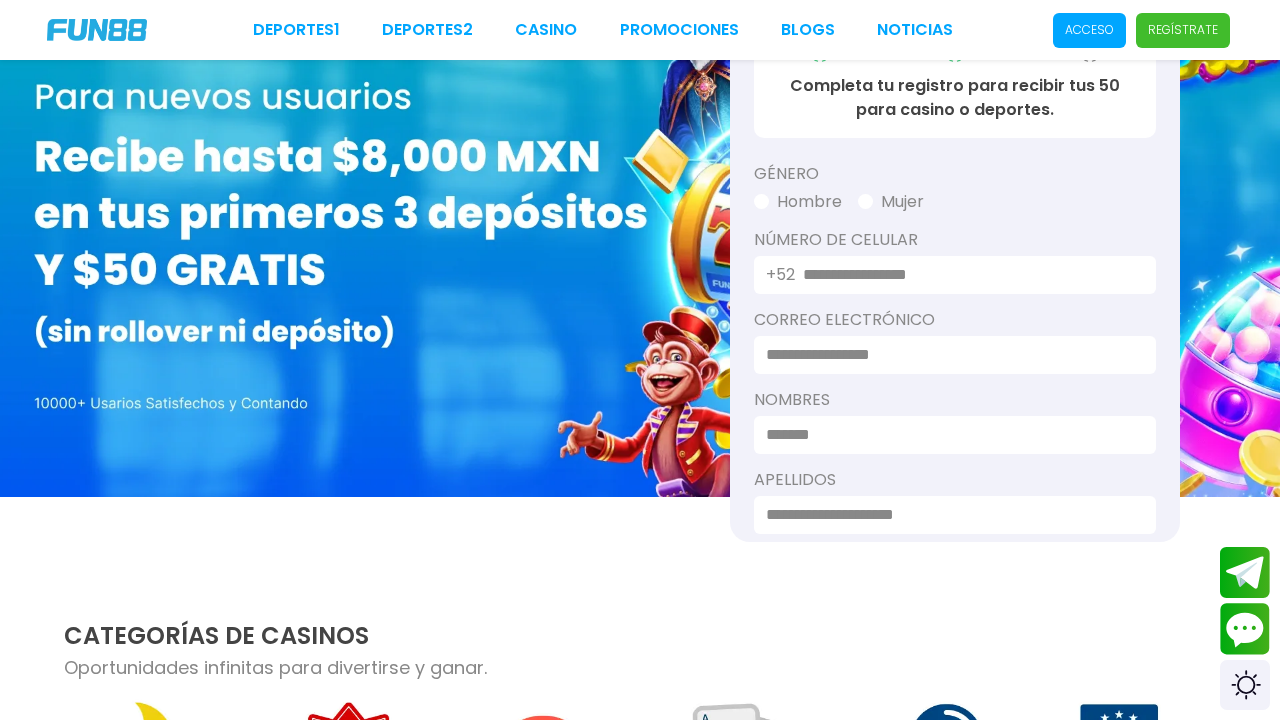 click at bounding box center (761, 201) 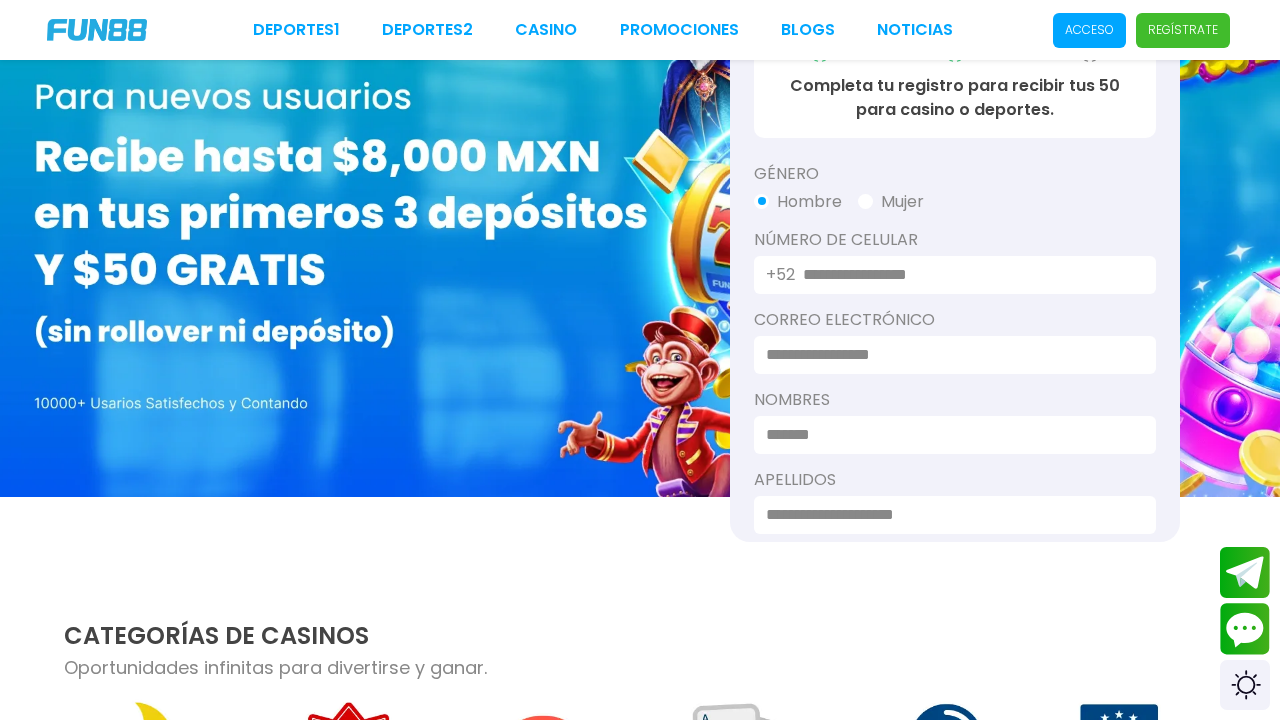 click at bounding box center (967, 275) 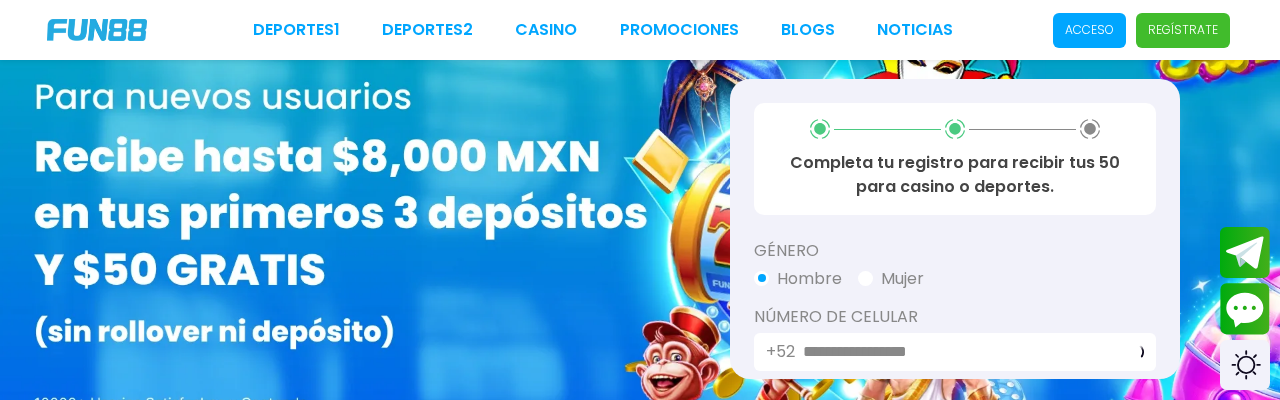scroll, scrollTop: 203, scrollLeft: 0, axis: vertical 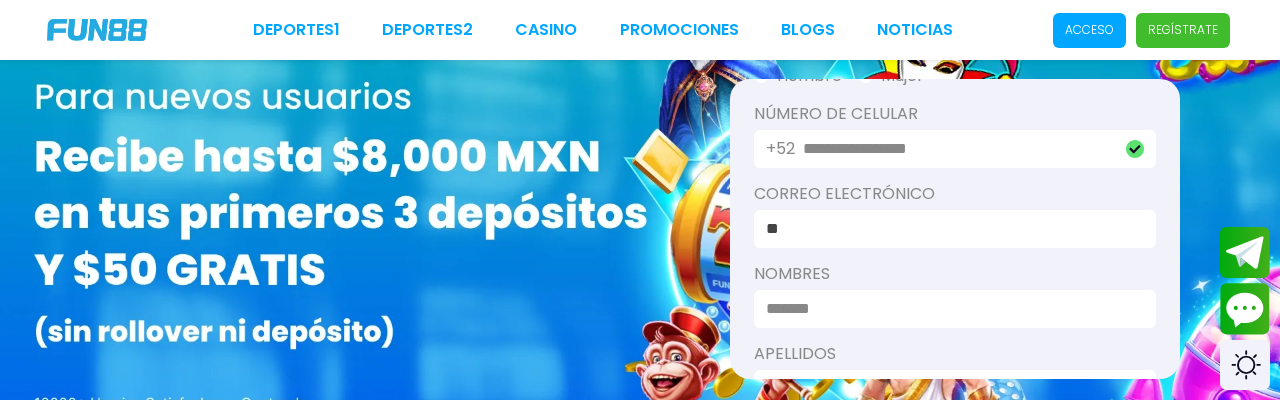 type on "*" 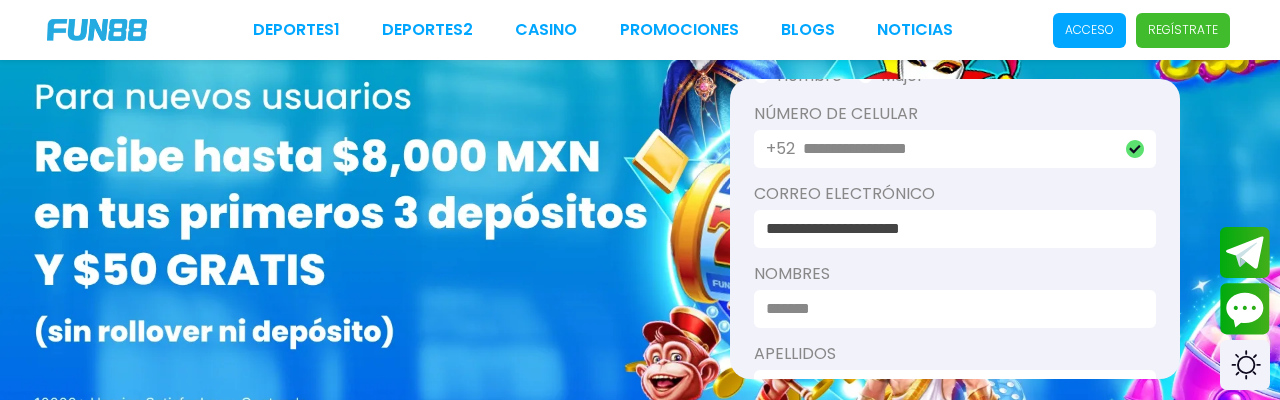 type on "**********" 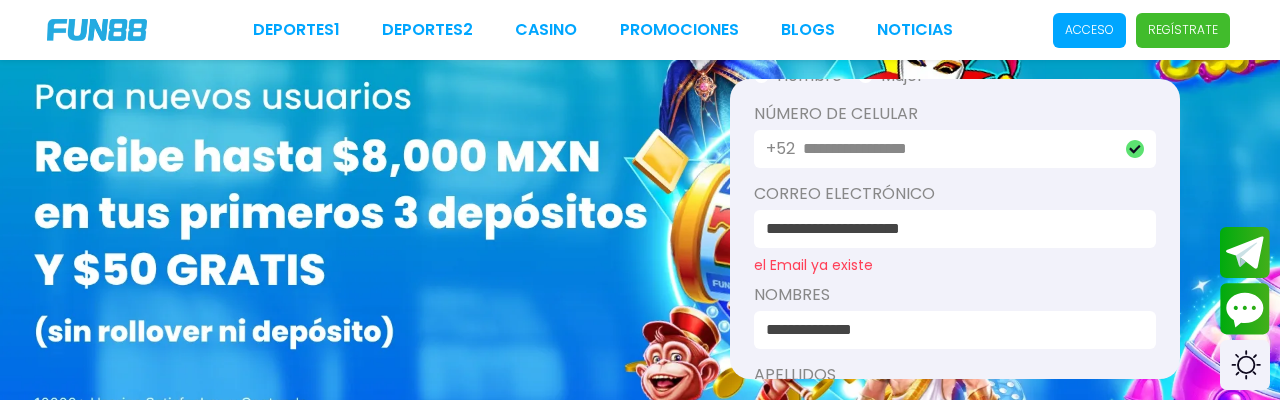 type on "**********" 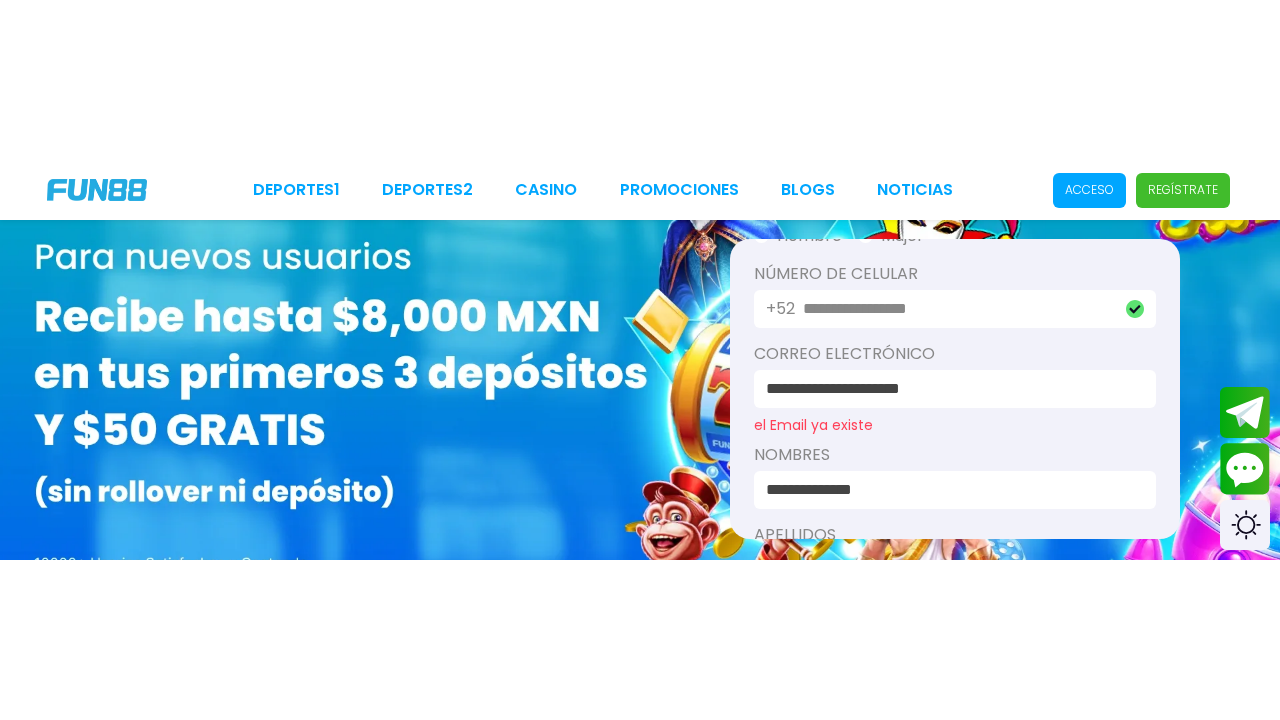 scroll, scrollTop: 384, scrollLeft: 0, axis: vertical 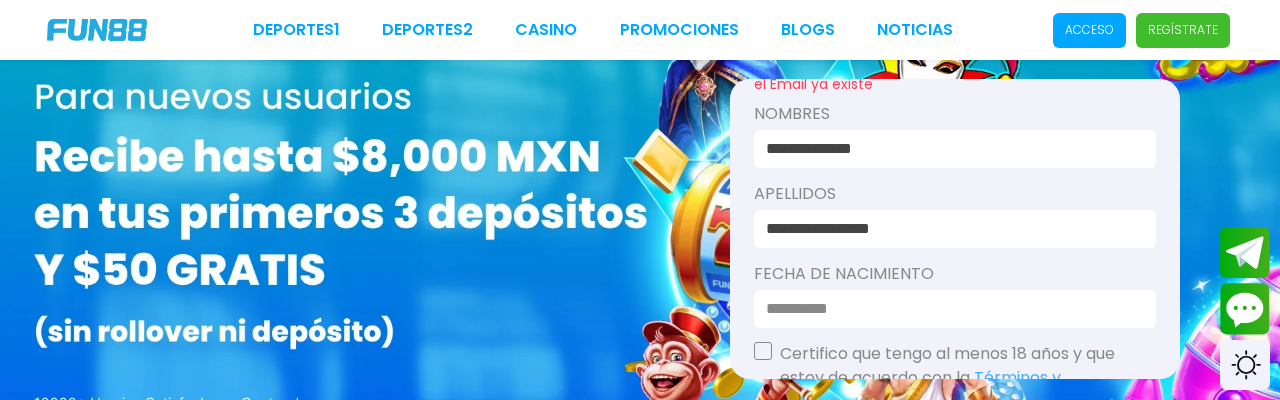 type on "**********" 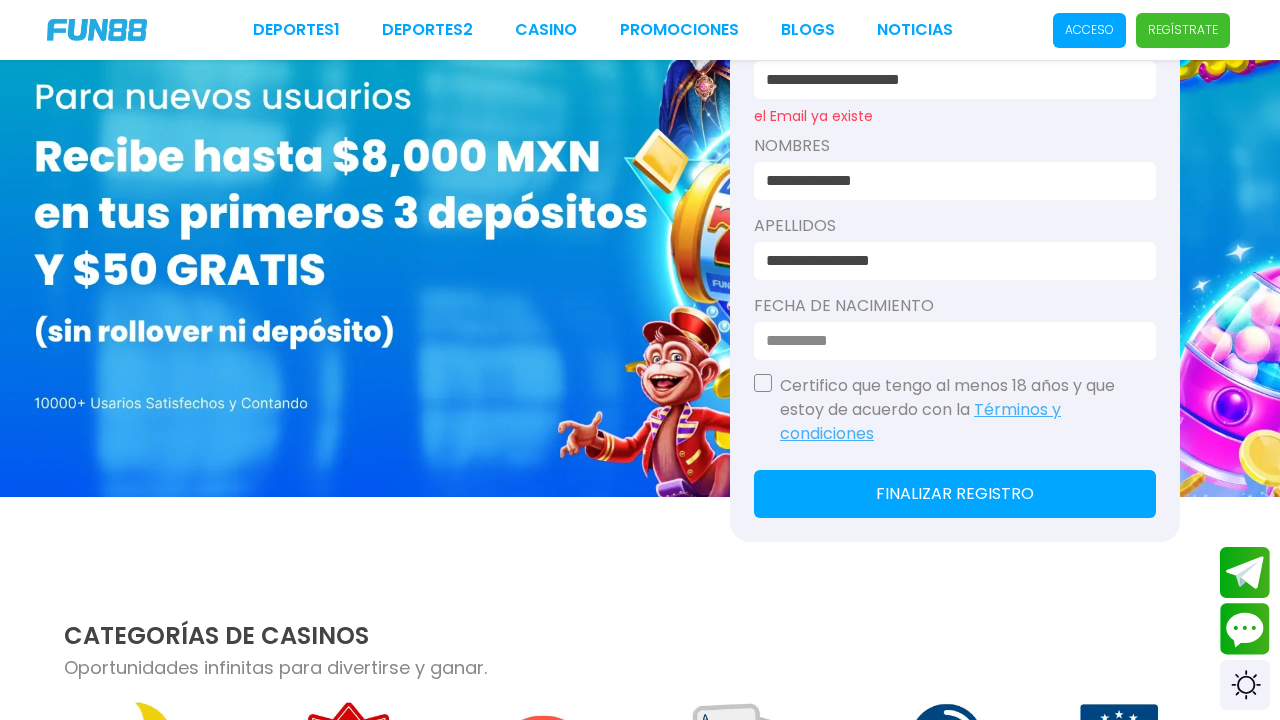 scroll, scrollTop: 275, scrollLeft: 0, axis: vertical 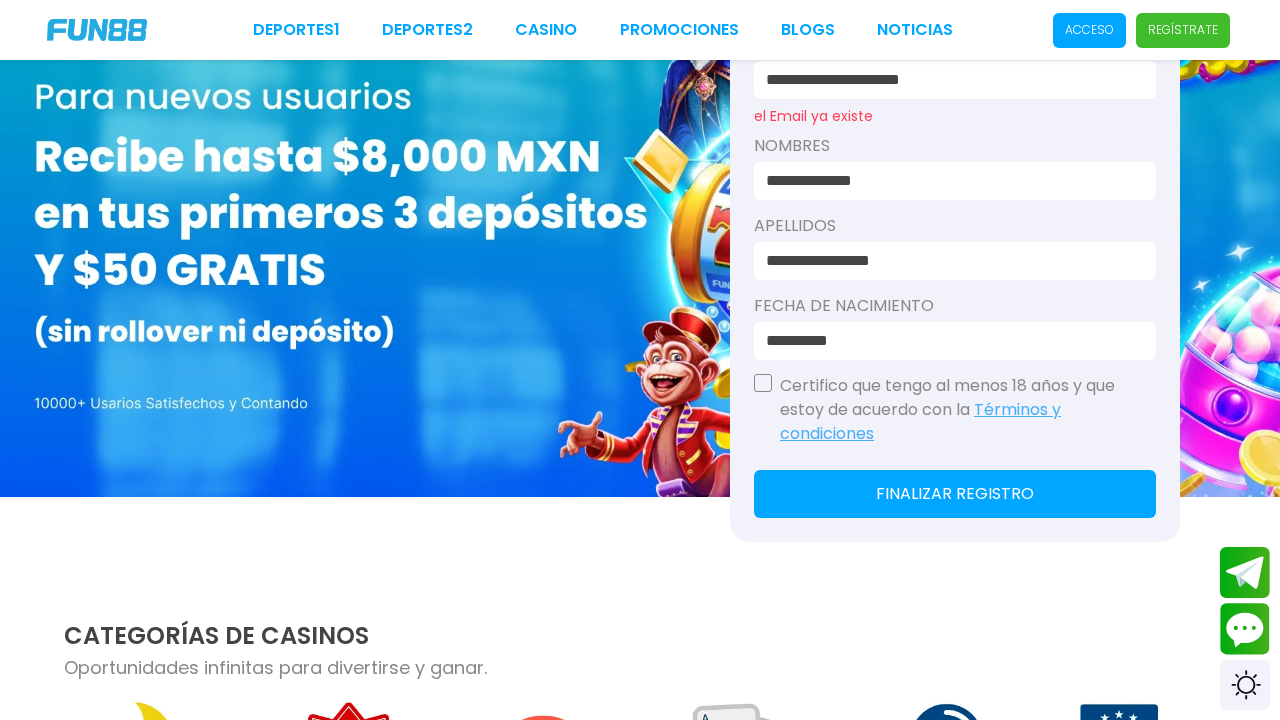 type on "**********" 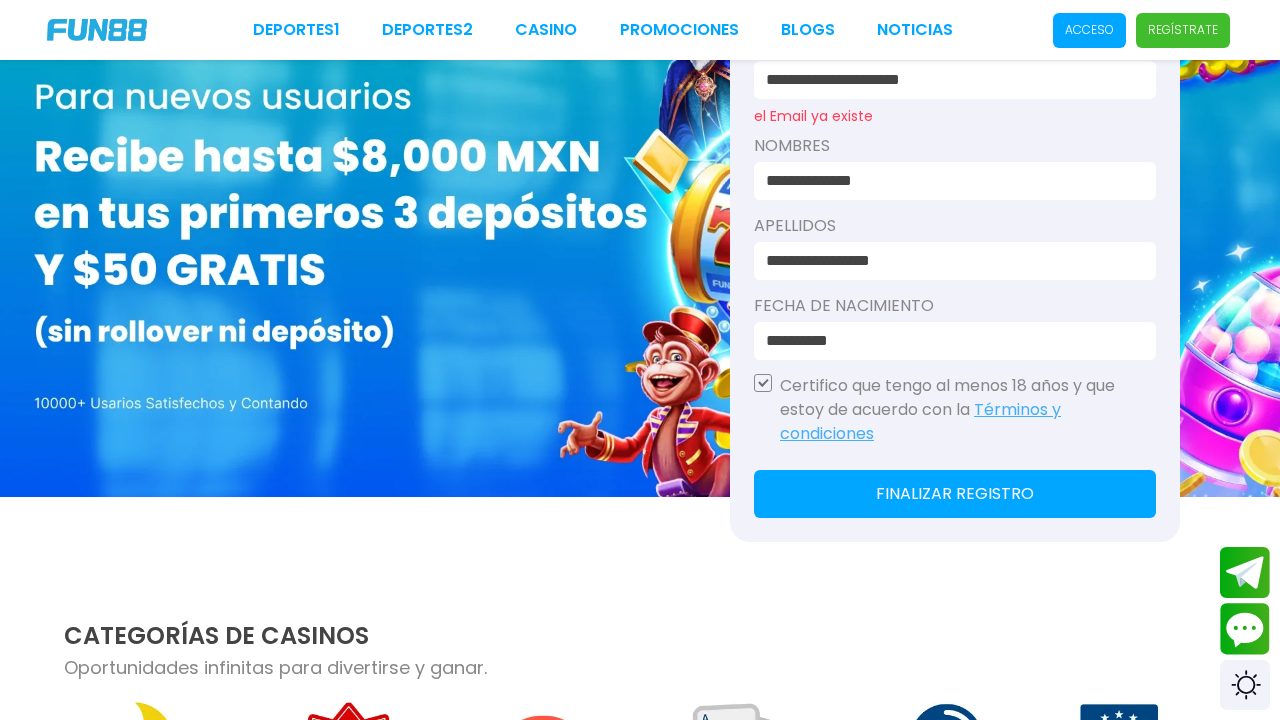 click on "Finalizar registro" 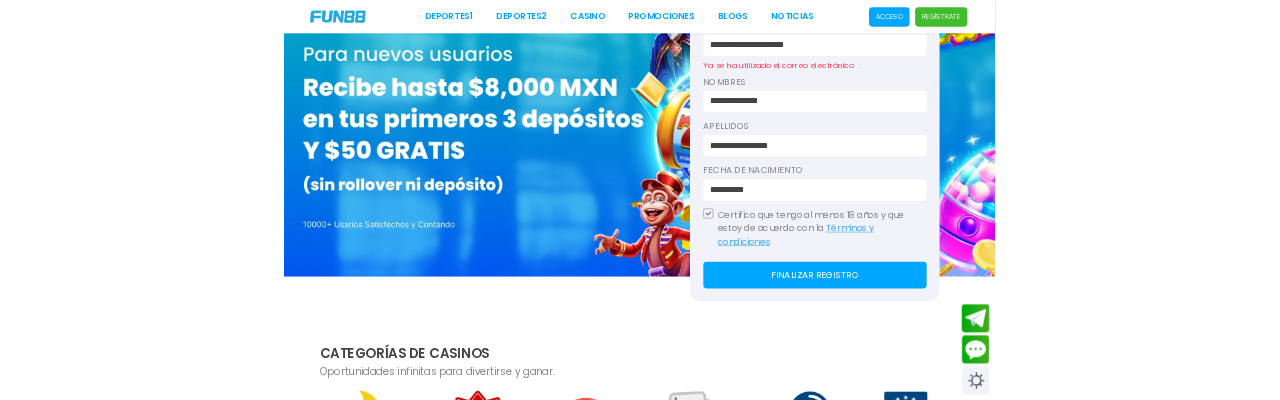 scroll, scrollTop: 69, scrollLeft: 0, axis: vertical 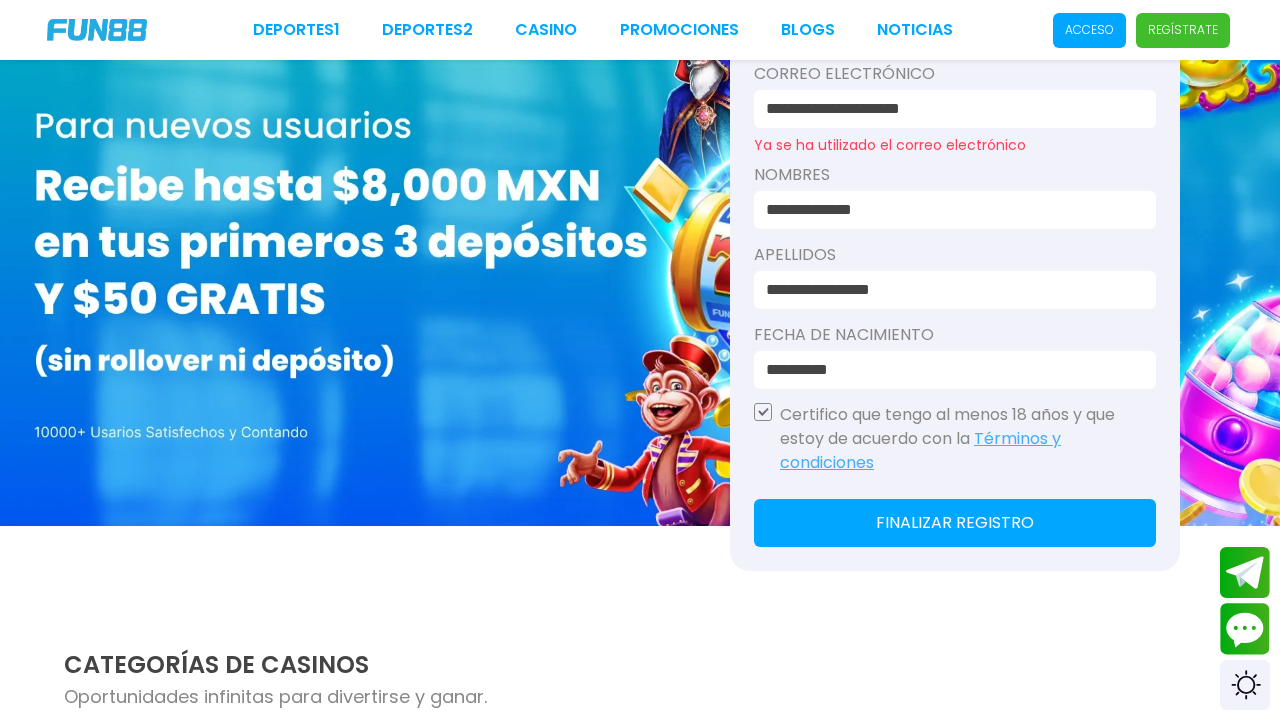 click on "**********" at bounding box center (949, 109) 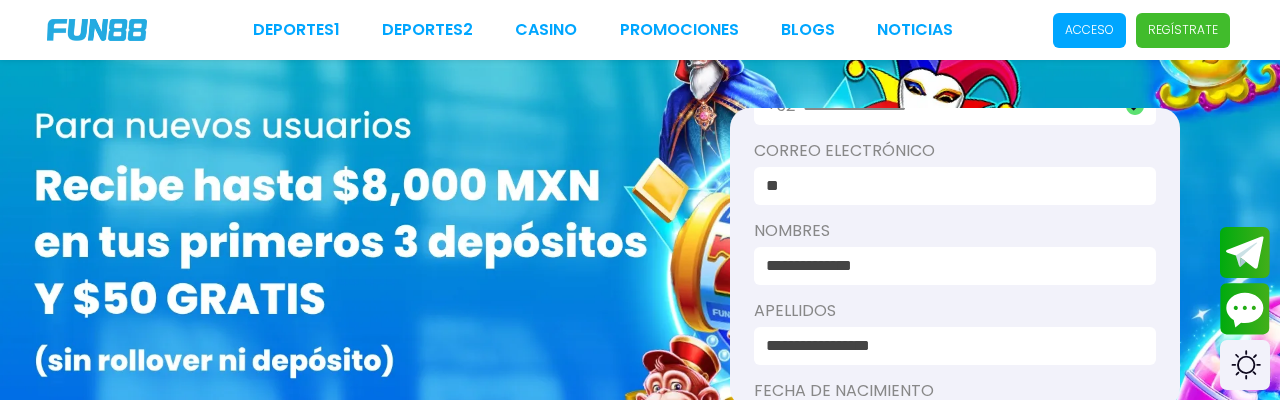 type on "*" 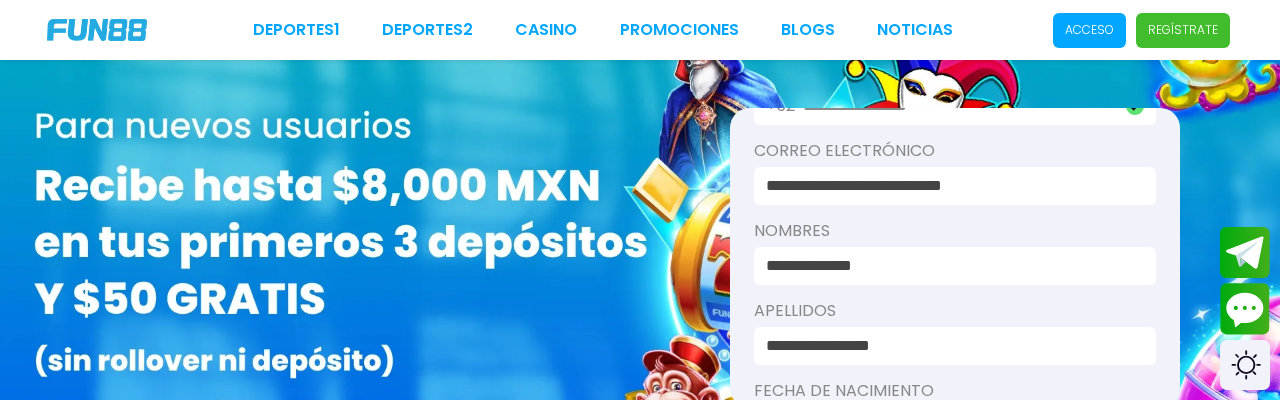 type on "**********" 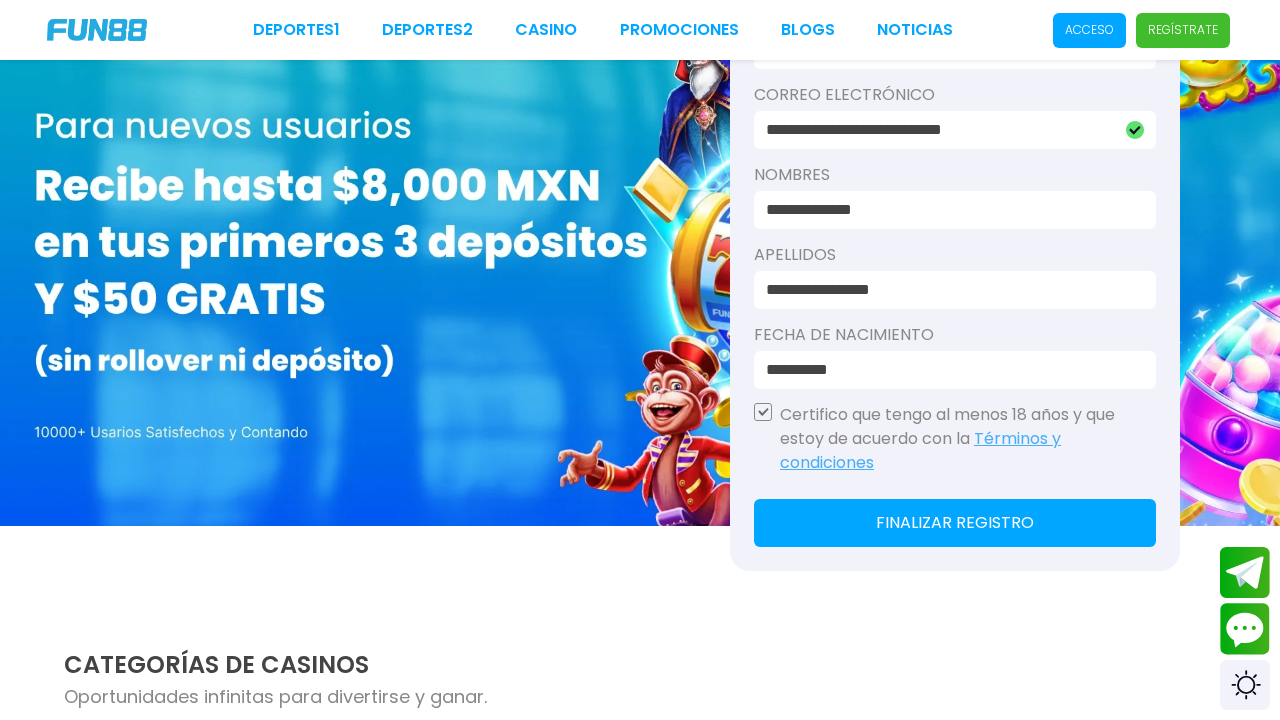 scroll, scrollTop: 254, scrollLeft: 0, axis: vertical 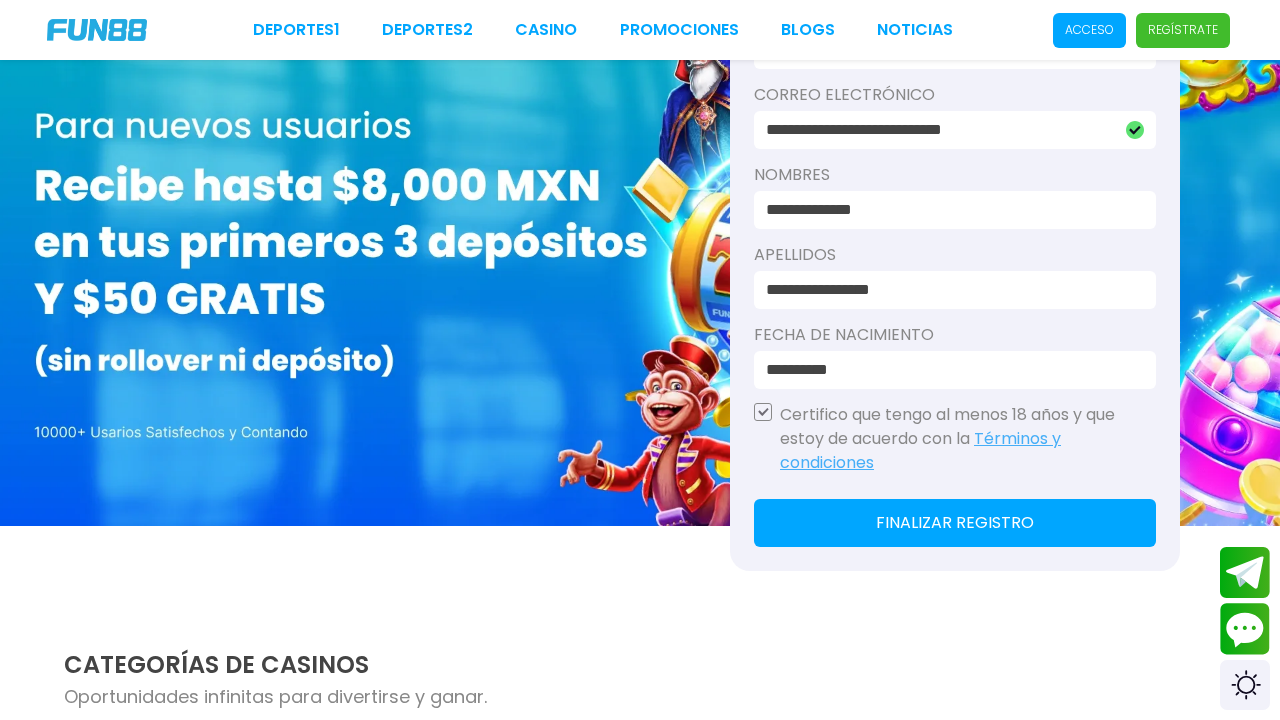click on "Finalizar registro" 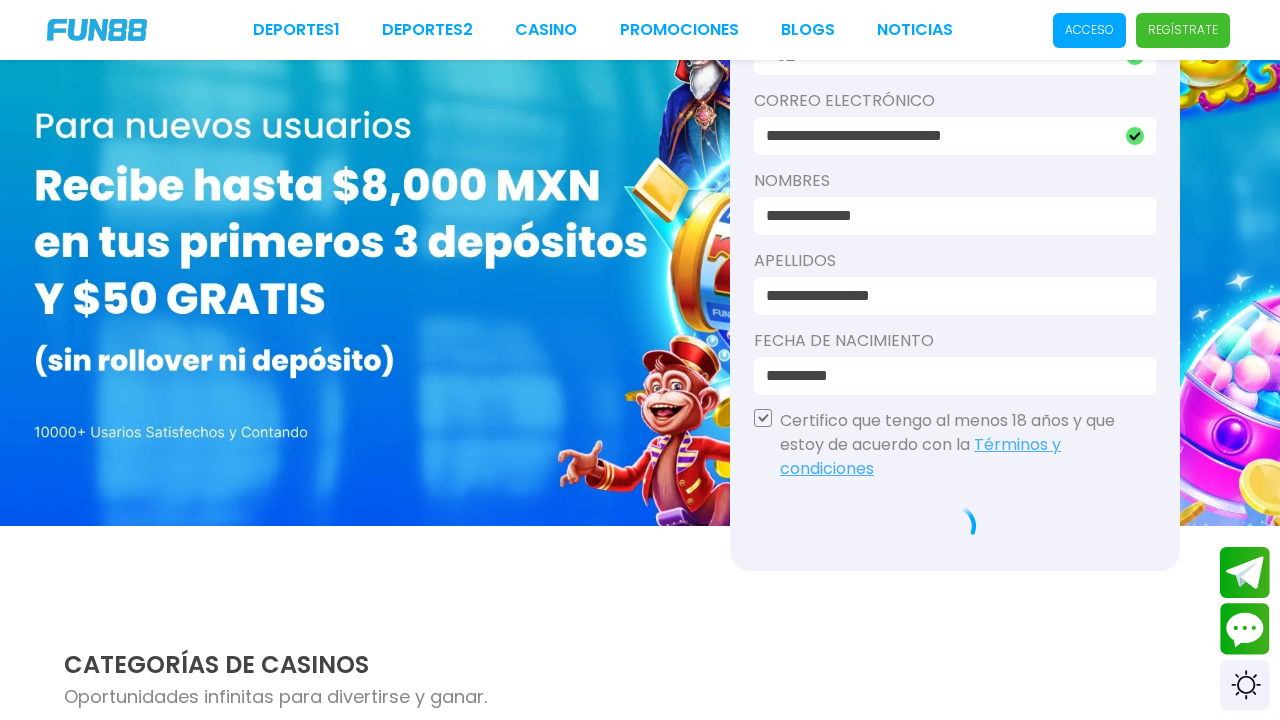scroll, scrollTop: 248, scrollLeft: 0, axis: vertical 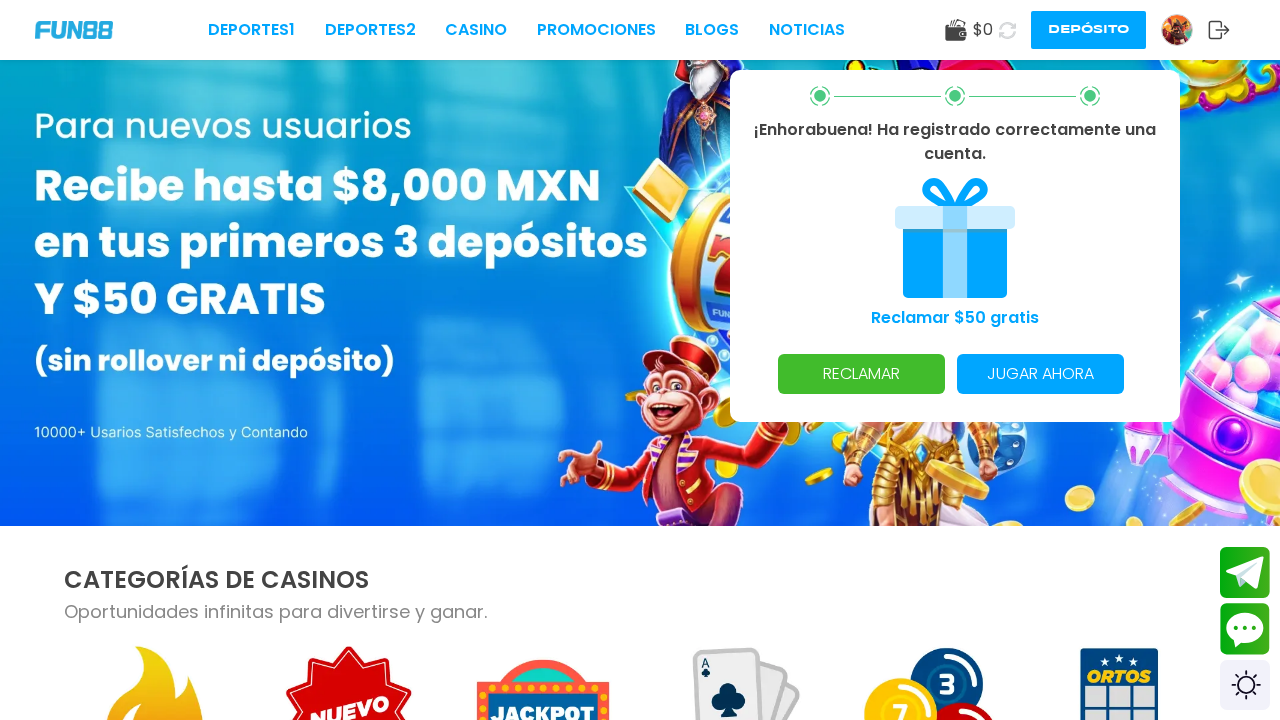 click on "RECLAMAR" at bounding box center [861, 374] 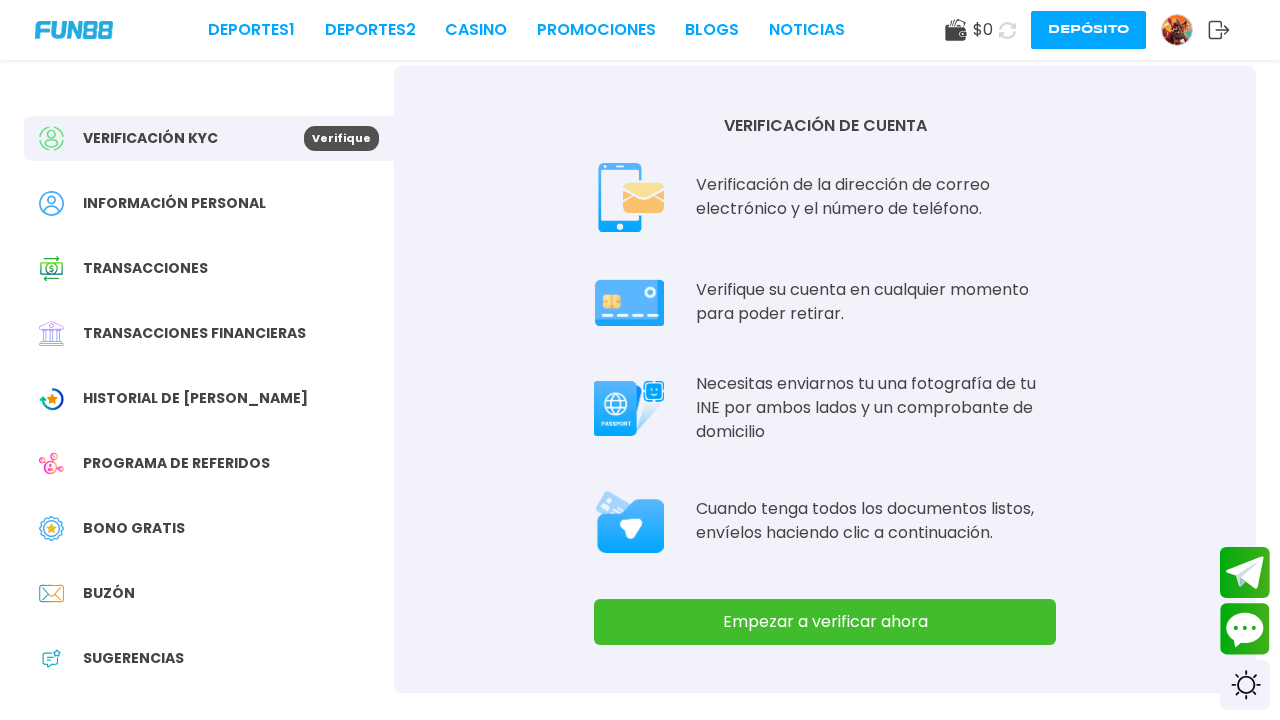 scroll, scrollTop: 86, scrollLeft: 0, axis: vertical 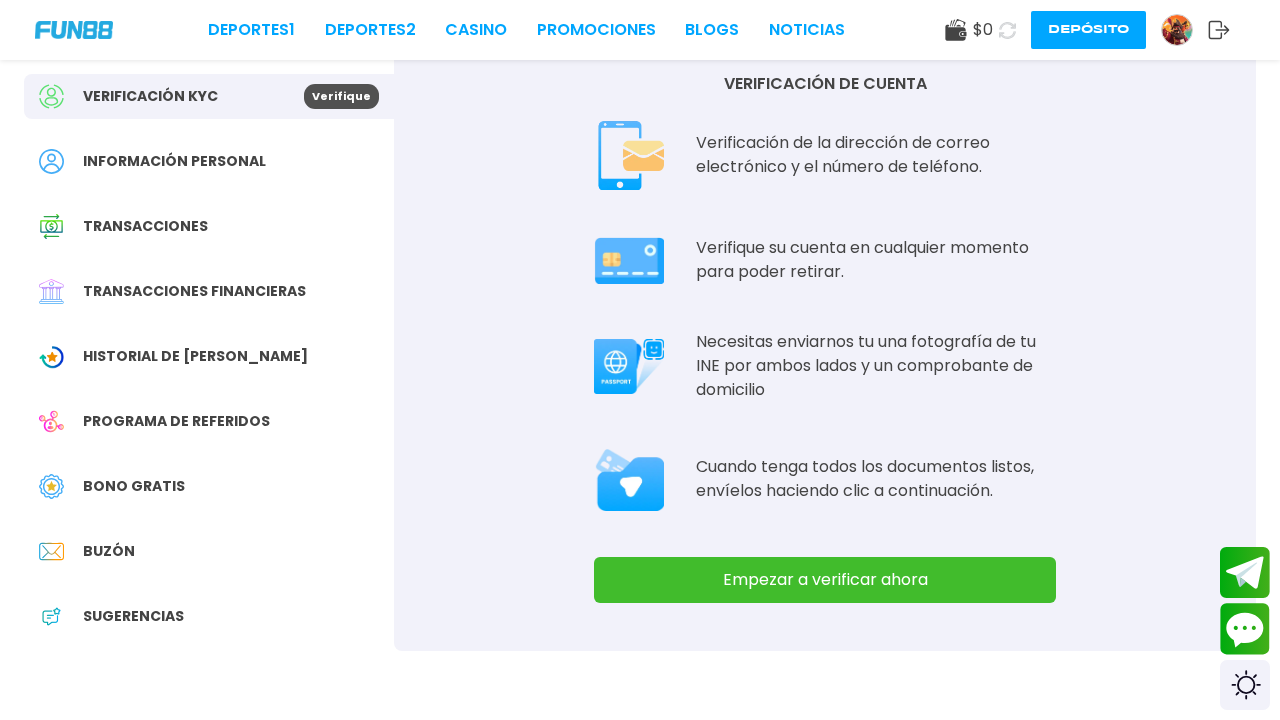 click on "Historial de [PERSON_NAME]" at bounding box center [209, 356] 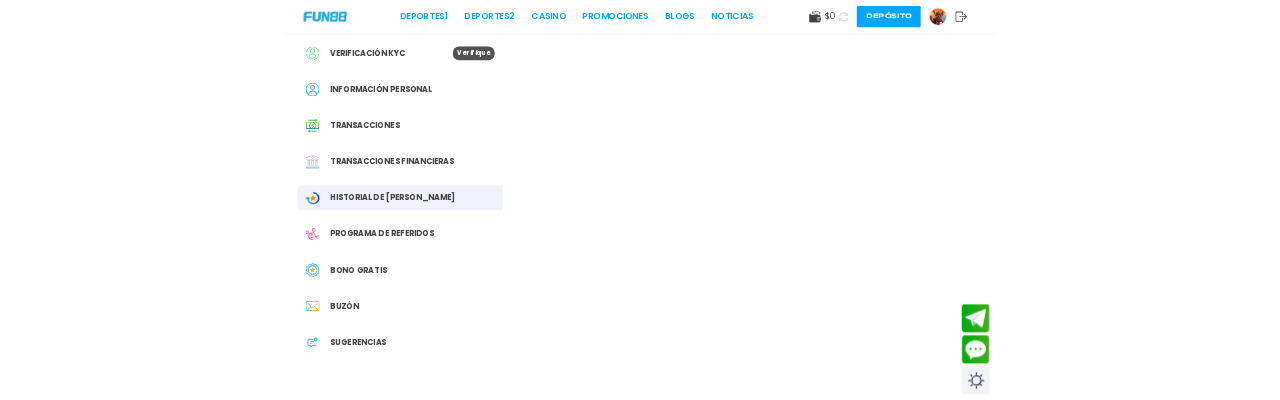 scroll, scrollTop: 0, scrollLeft: 0, axis: both 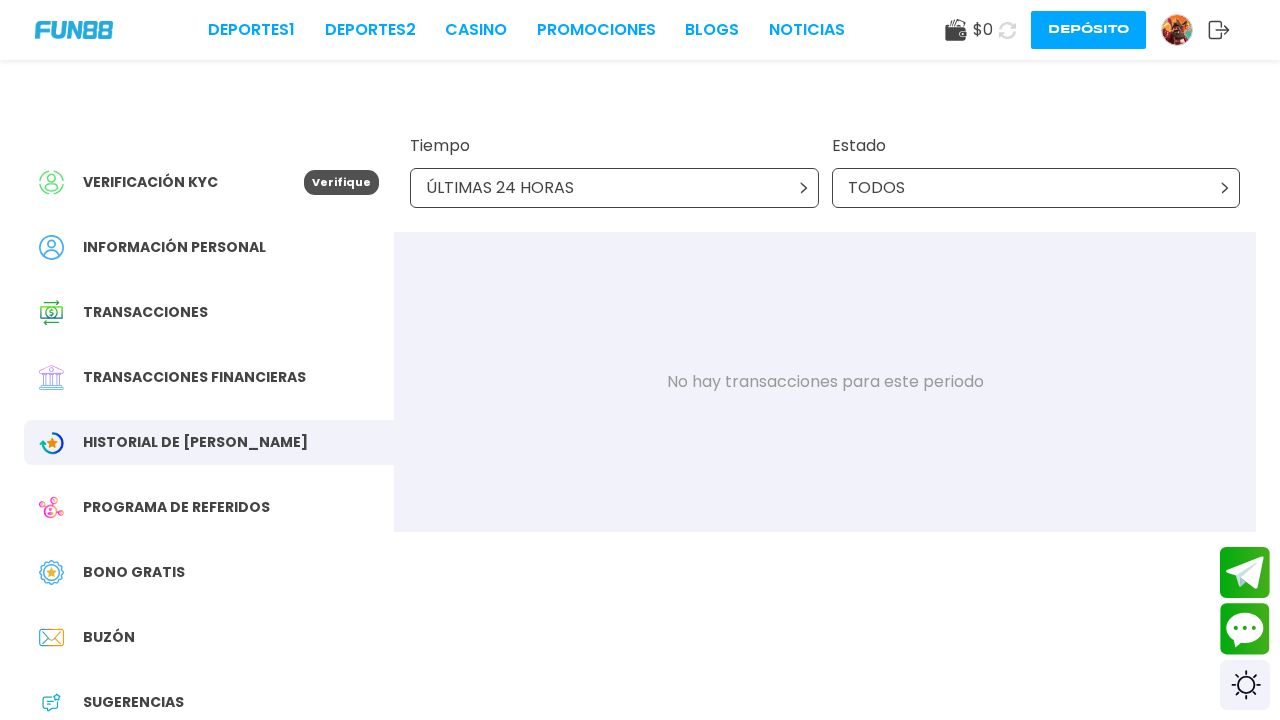 click on "Transacciones financieras" at bounding box center [194, 377] 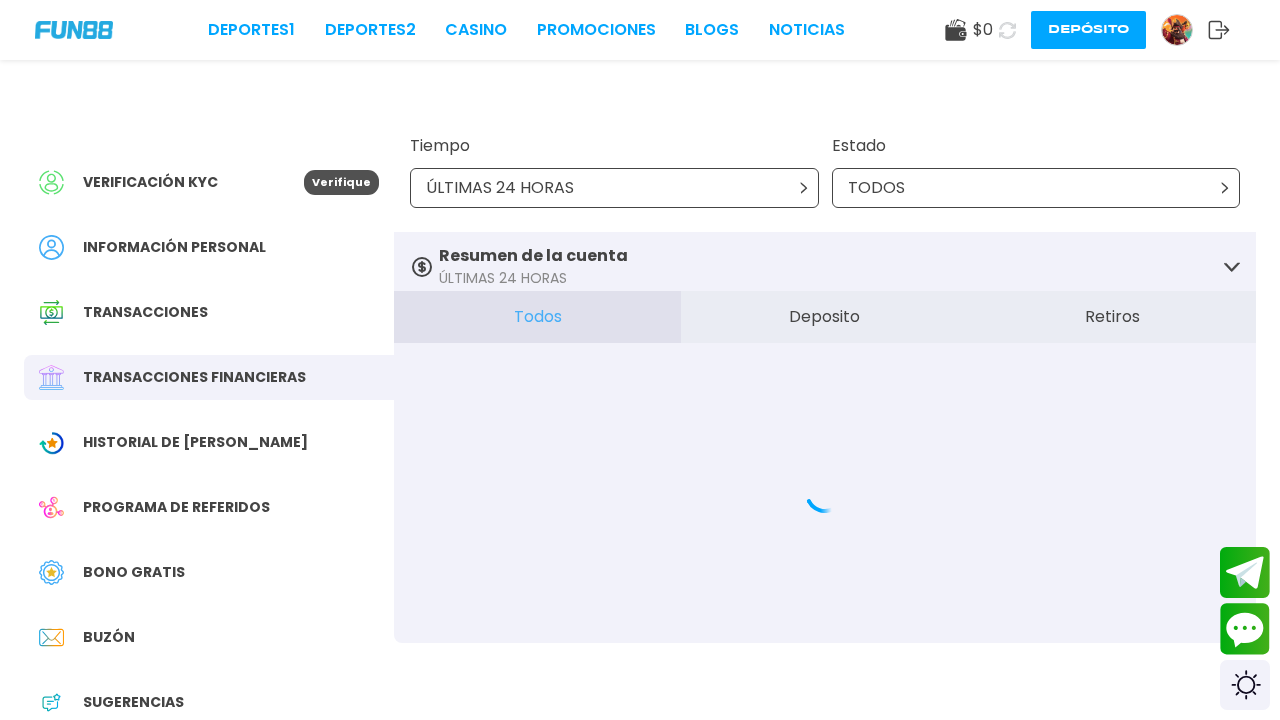 click on "Transacciones" at bounding box center (145, 312) 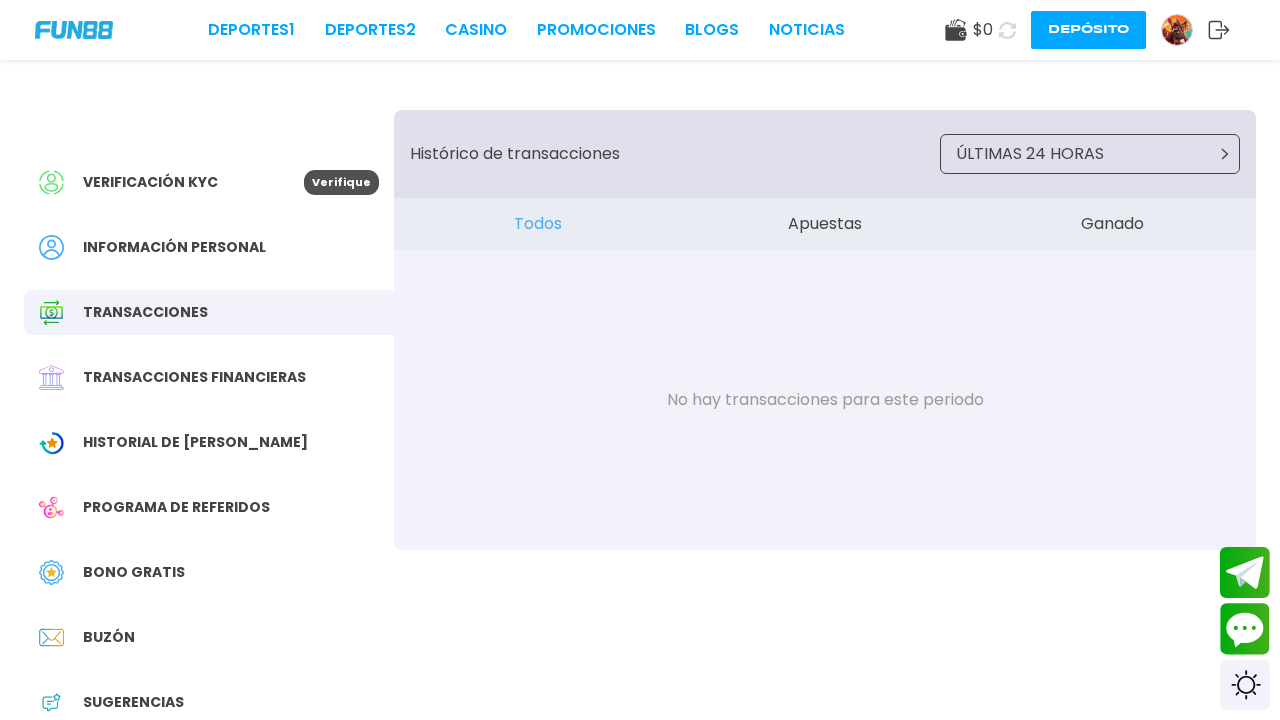 click on "Información personal" at bounding box center [209, 247] 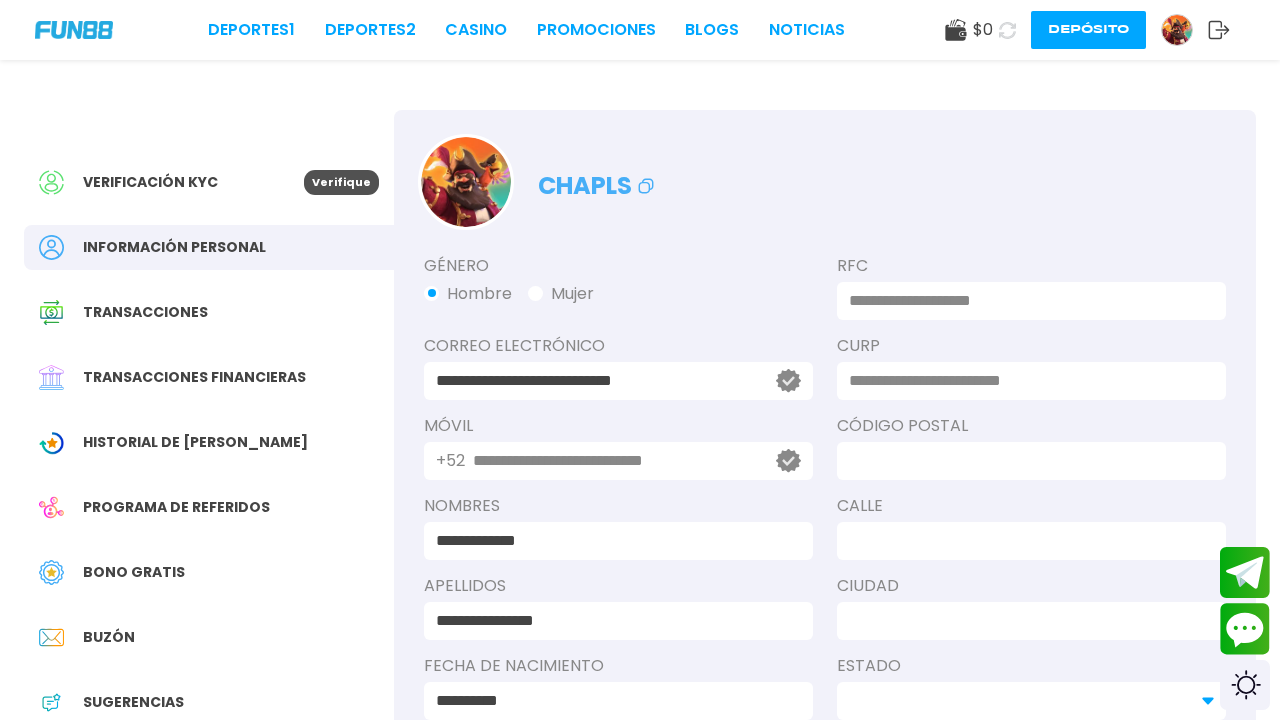 click at bounding box center (1025, 301) 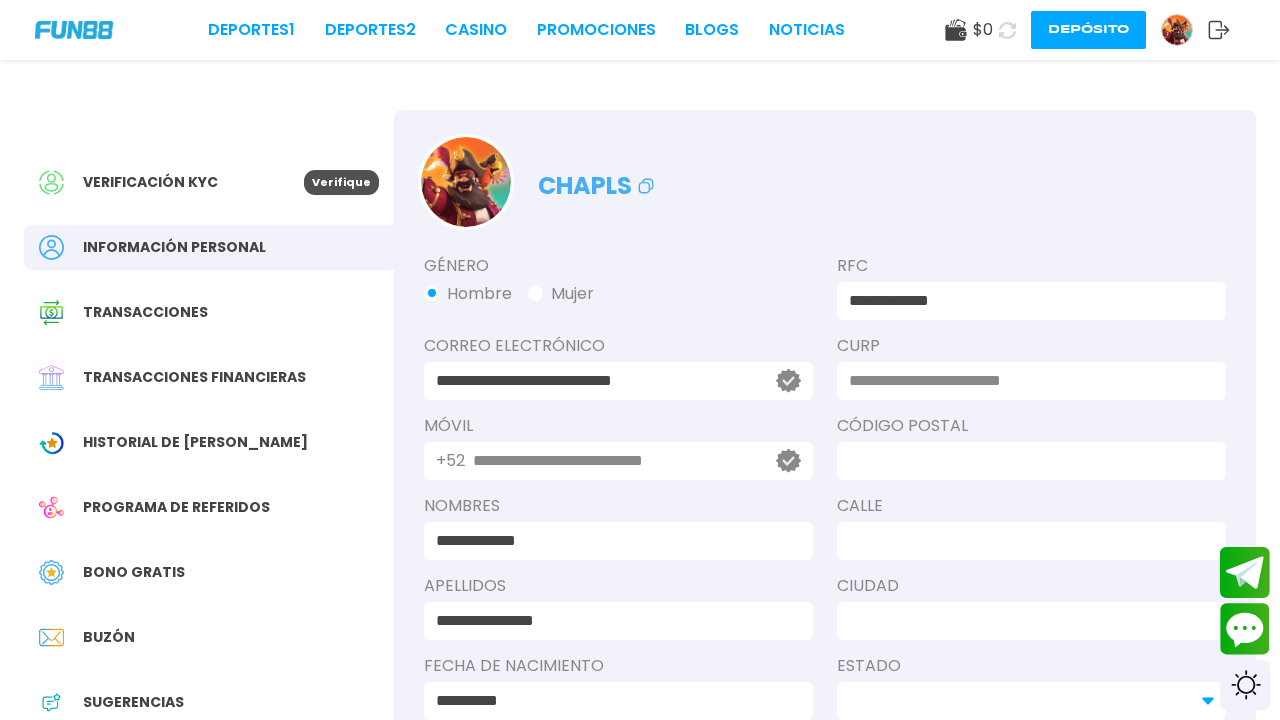 type on "**********" 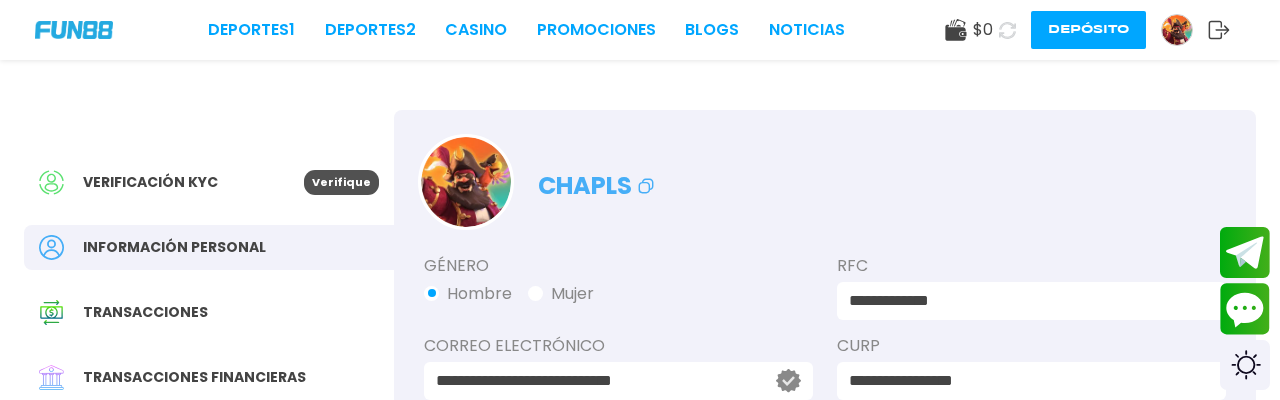 type on "**********" 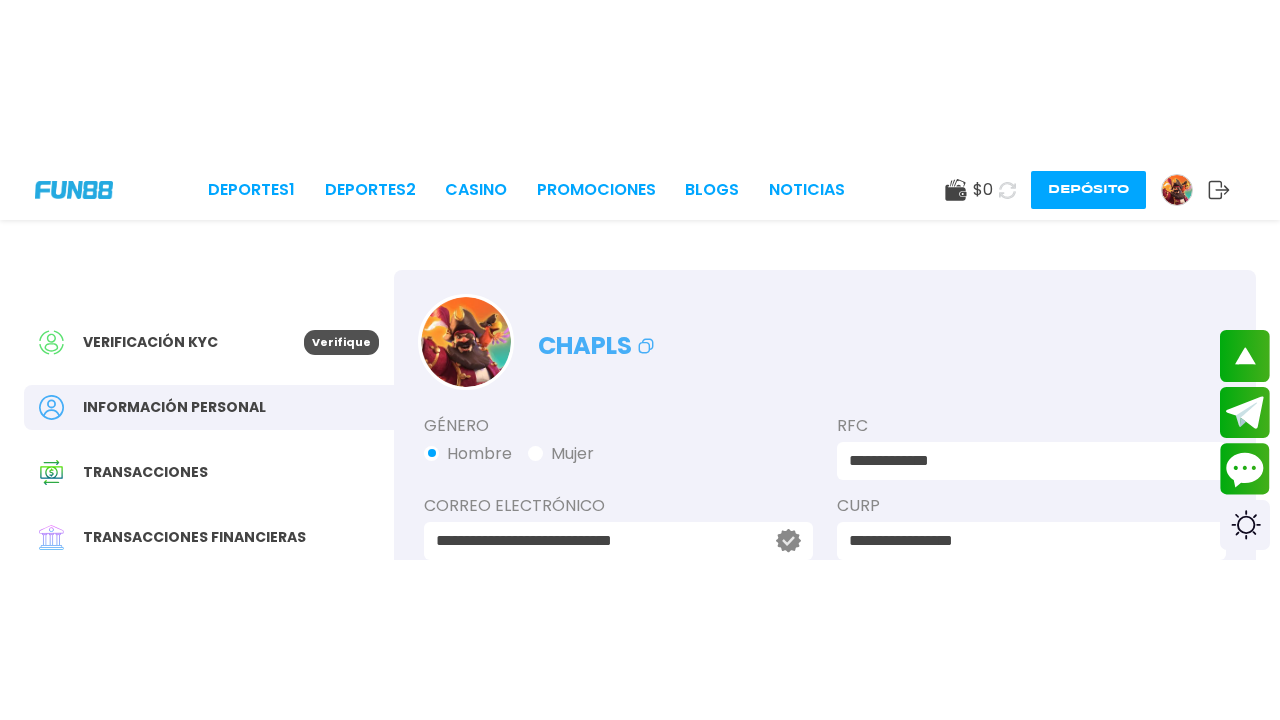 scroll, scrollTop: 261, scrollLeft: 0, axis: vertical 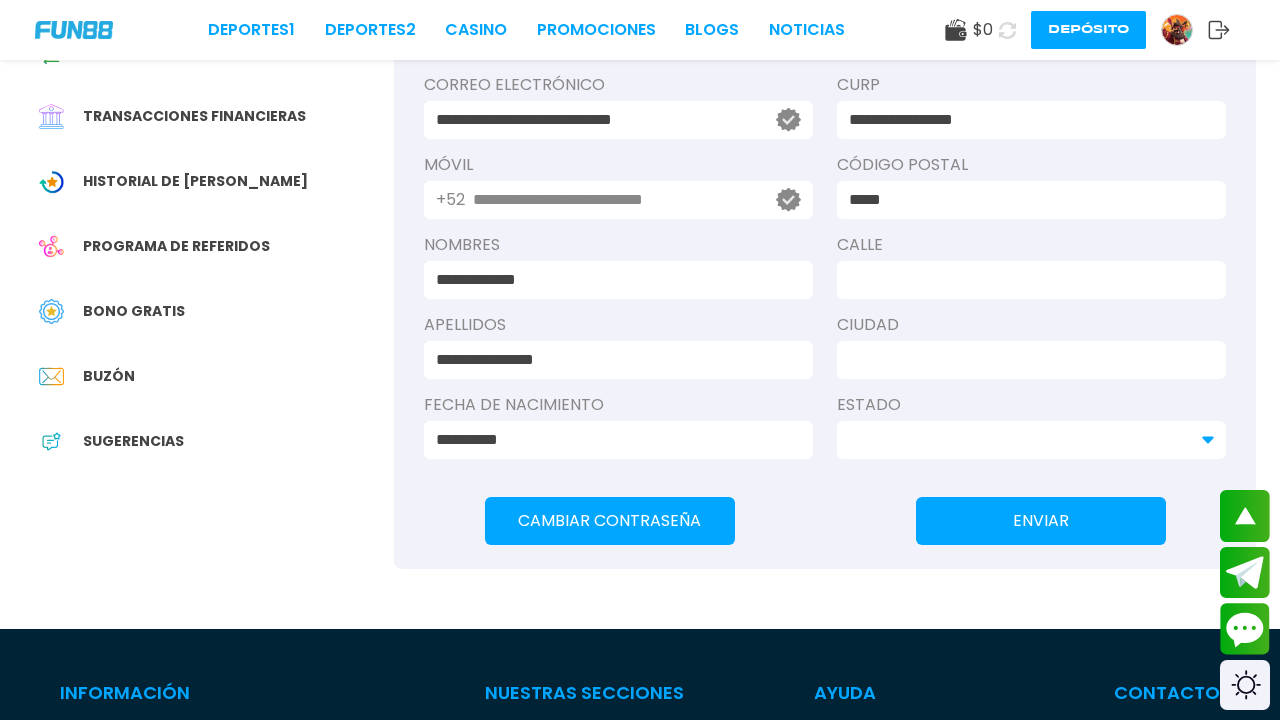type on "*****" 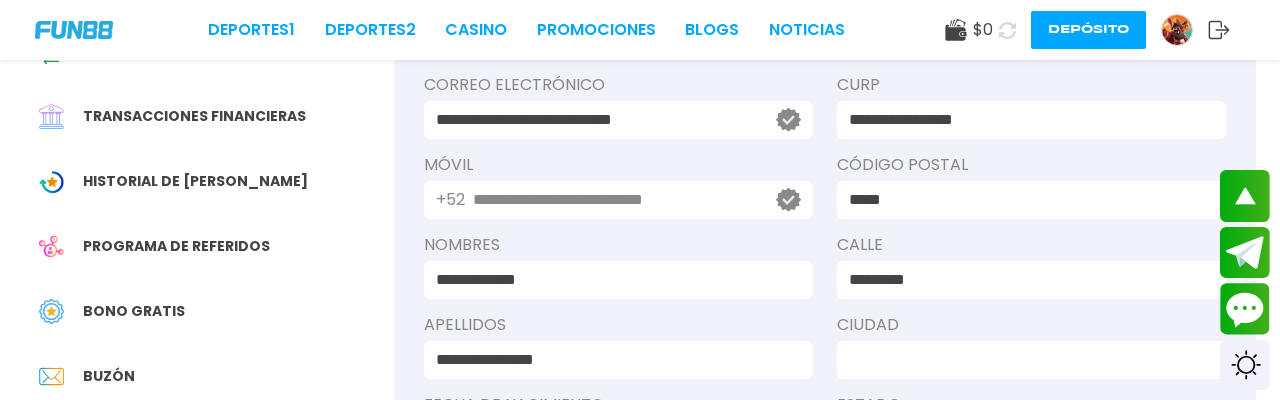 type on "*********" 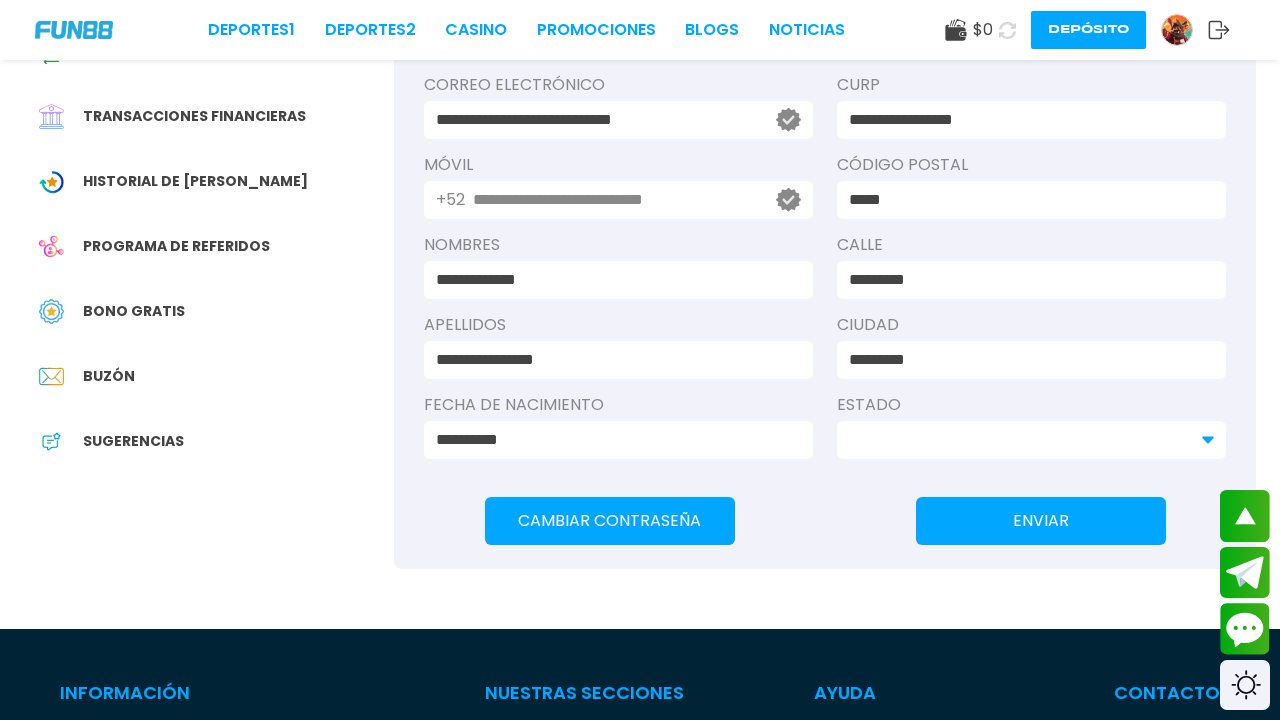 type on "********" 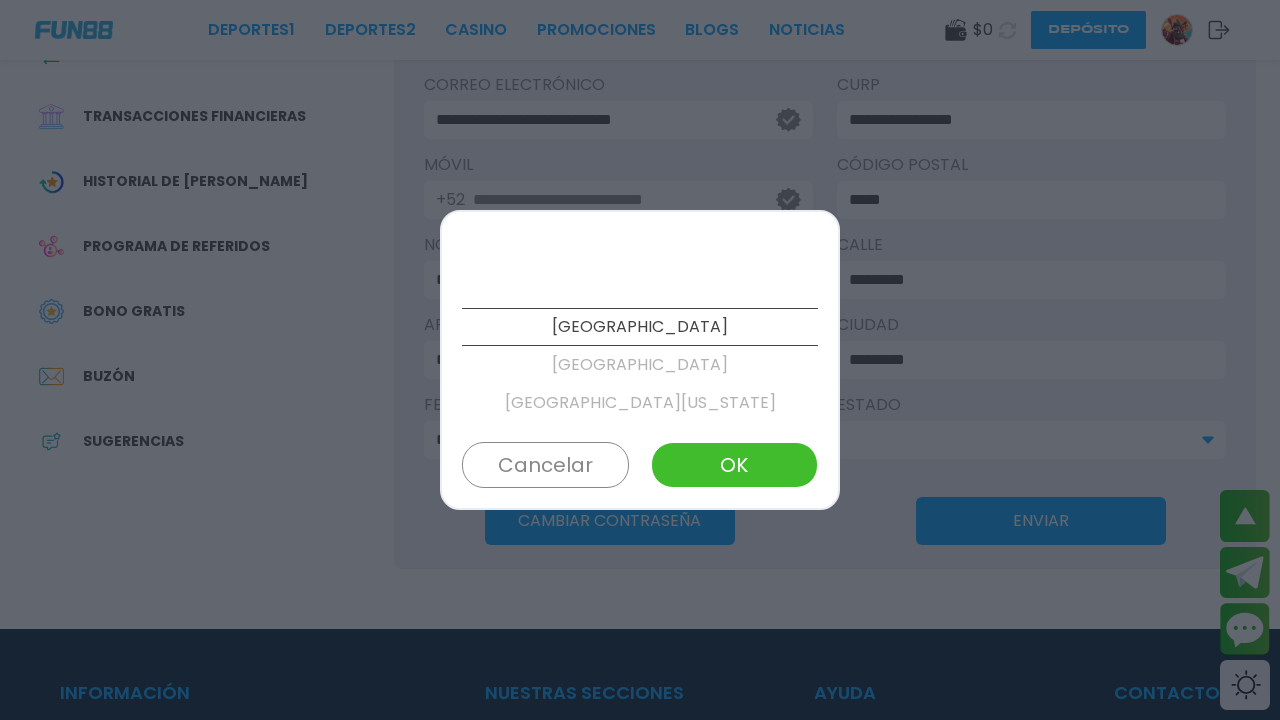 click on "[GEOGRAPHIC_DATA]" at bounding box center [640, 327] 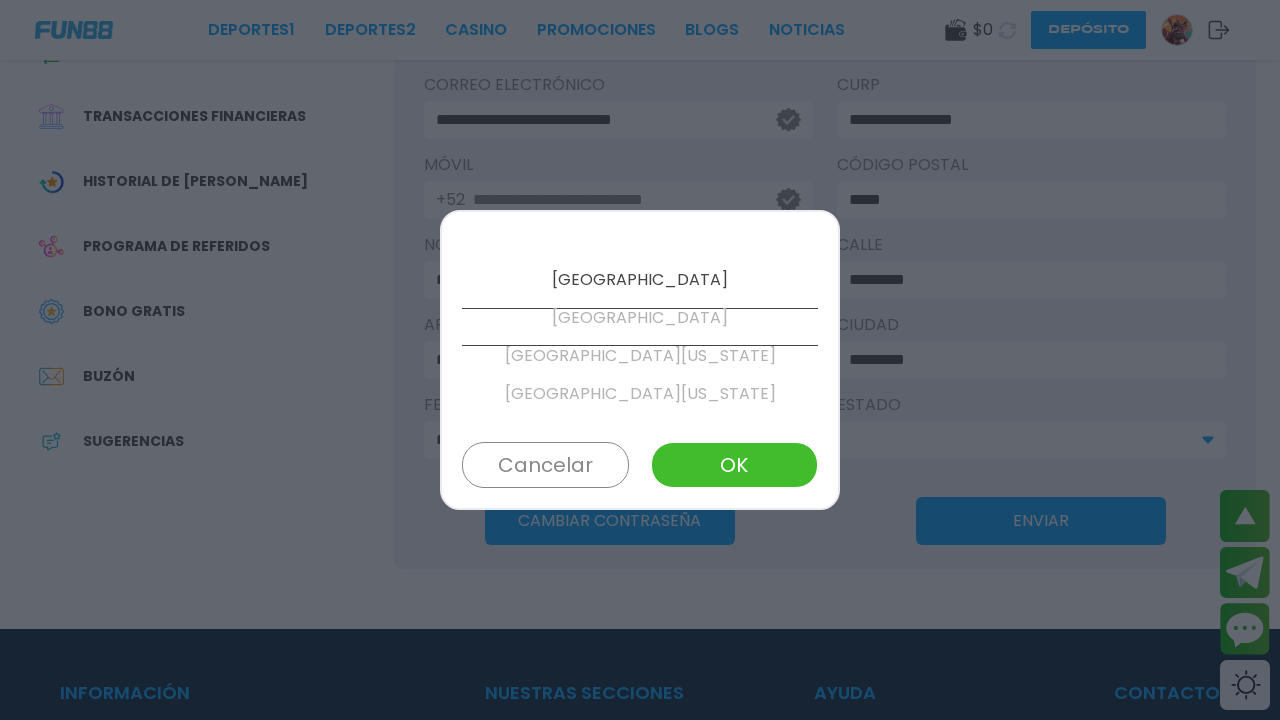 scroll, scrollTop: 76, scrollLeft: 0, axis: vertical 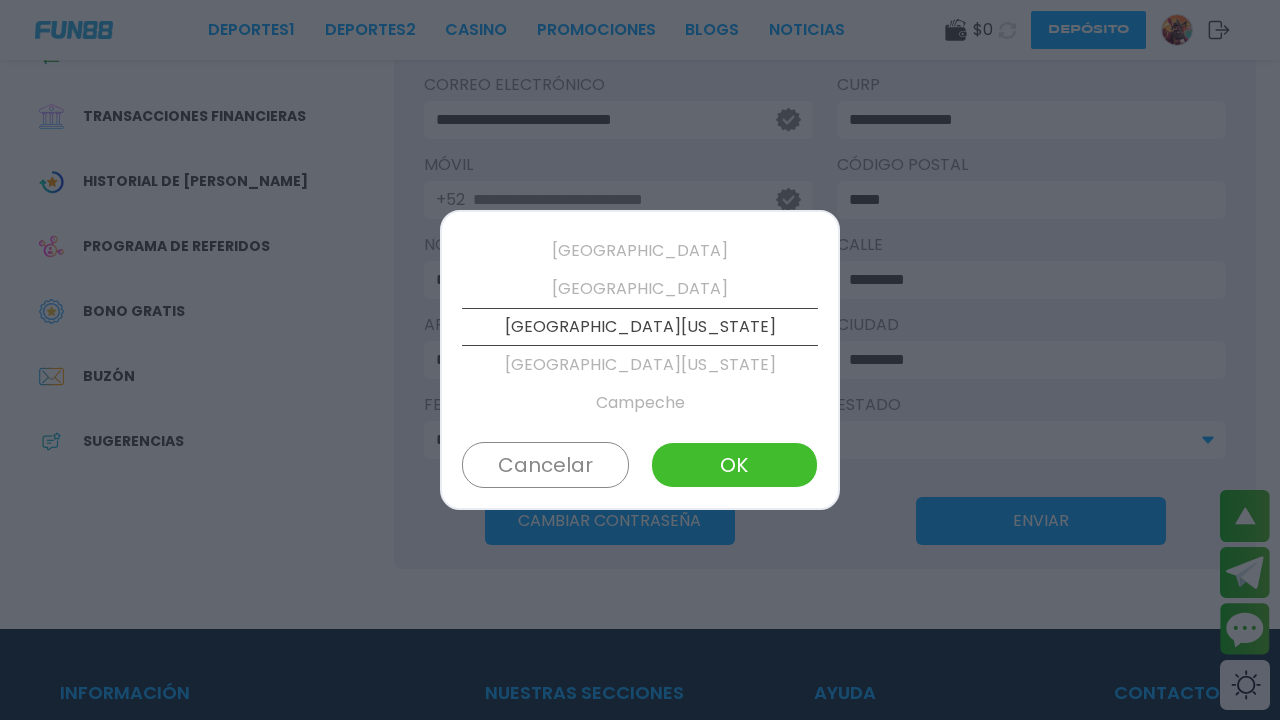 click on "Campeche" at bounding box center [640, 403] 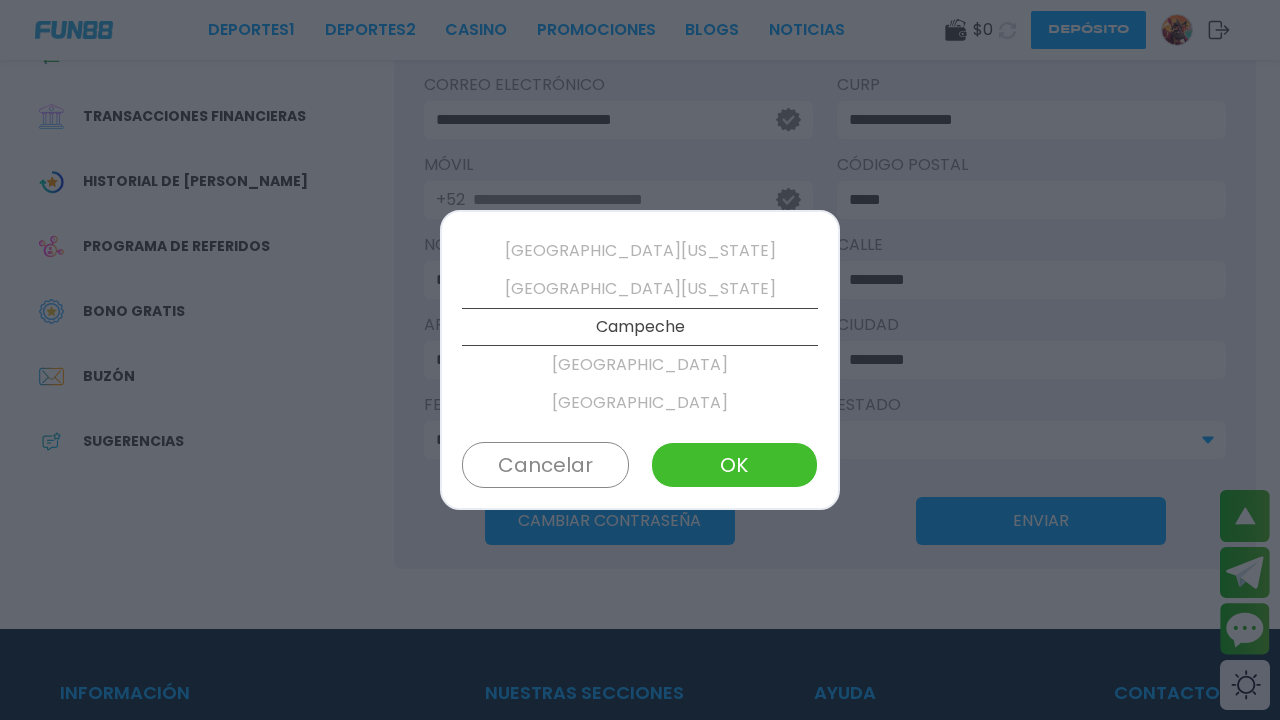 click on "[GEOGRAPHIC_DATA][US_STATE]" at bounding box center [640, 251] 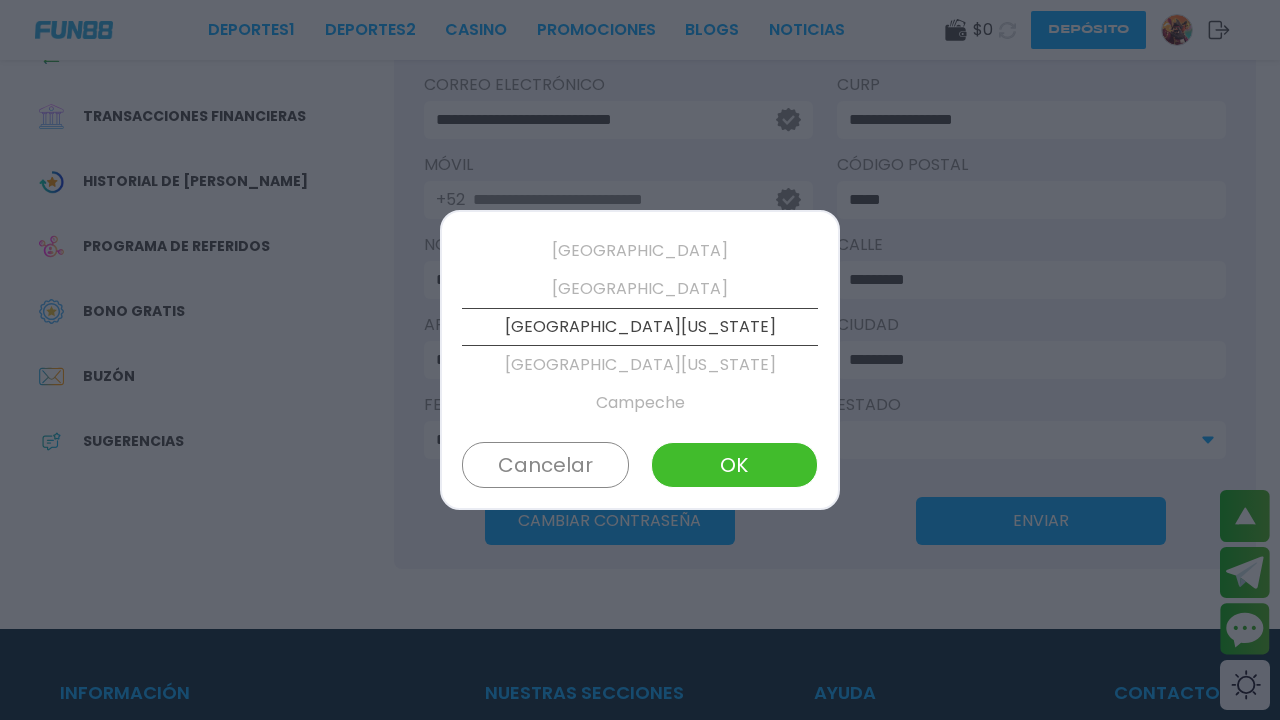 click on "OK" at bounding box center [734, 465] 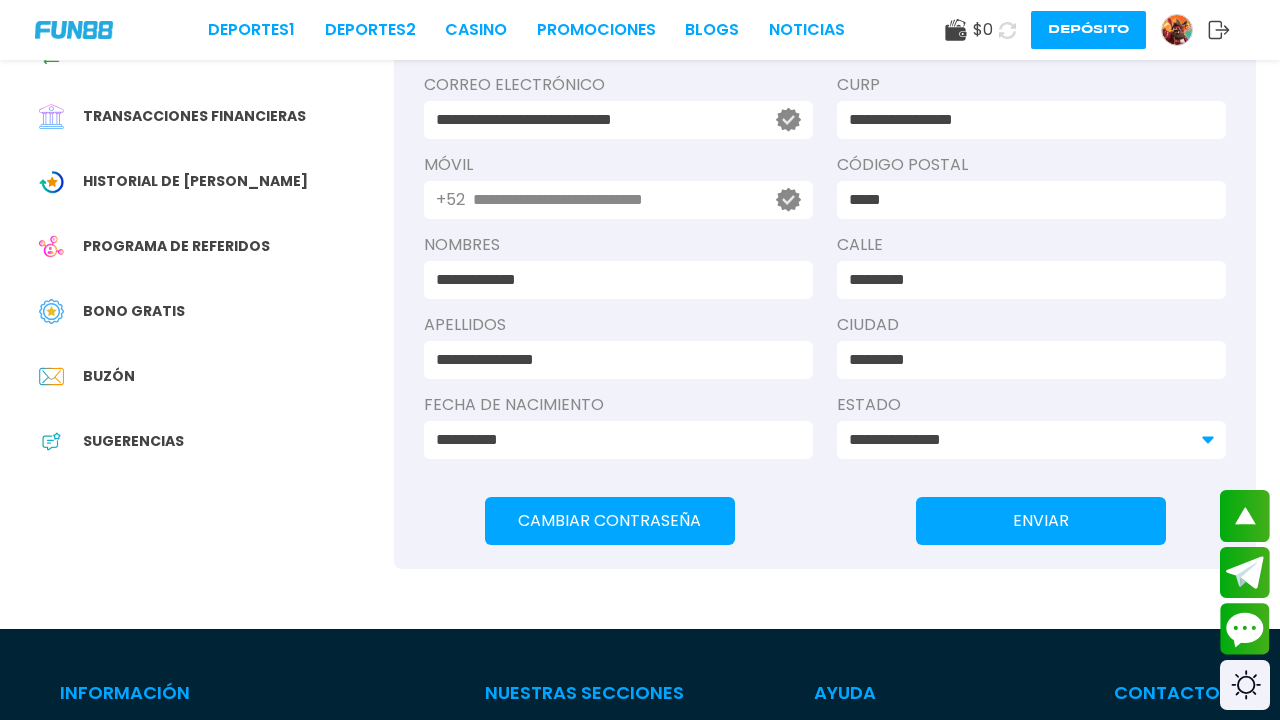 click on "ENVIAR" at bounding box center [1041, 521] 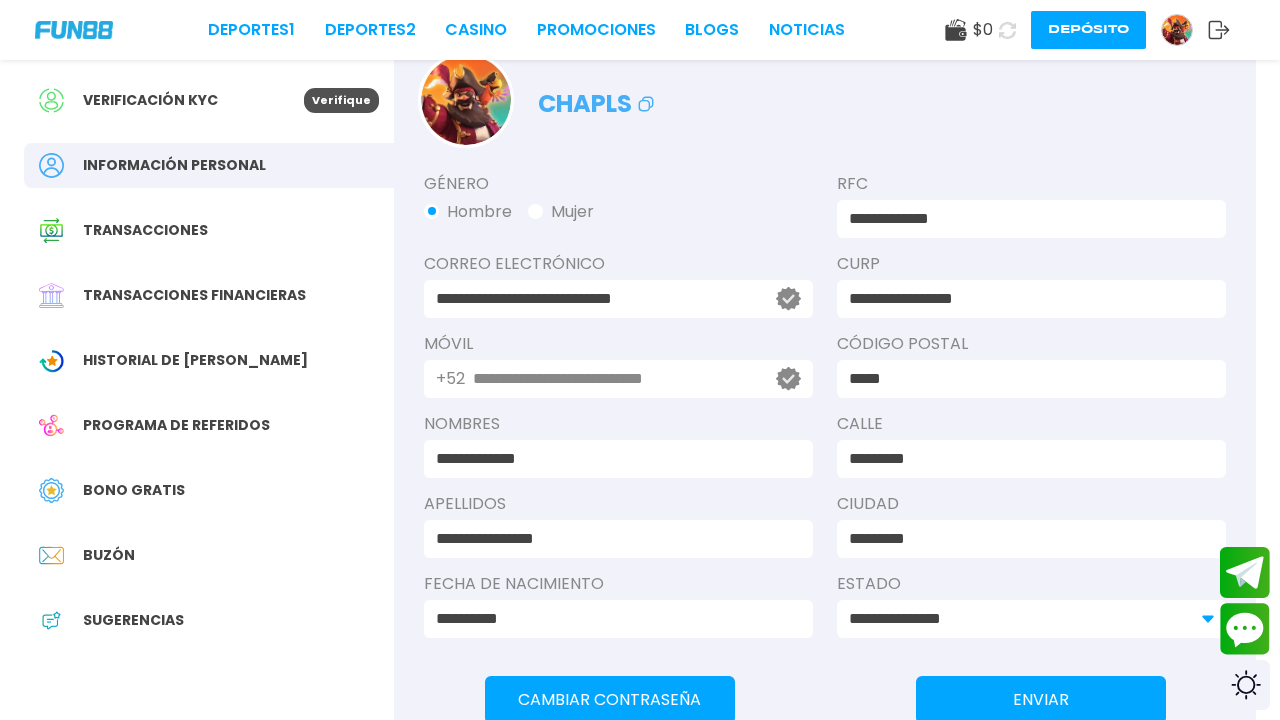 scroll, scrollTop: 154, scrollLeft: 0, axis: vertical 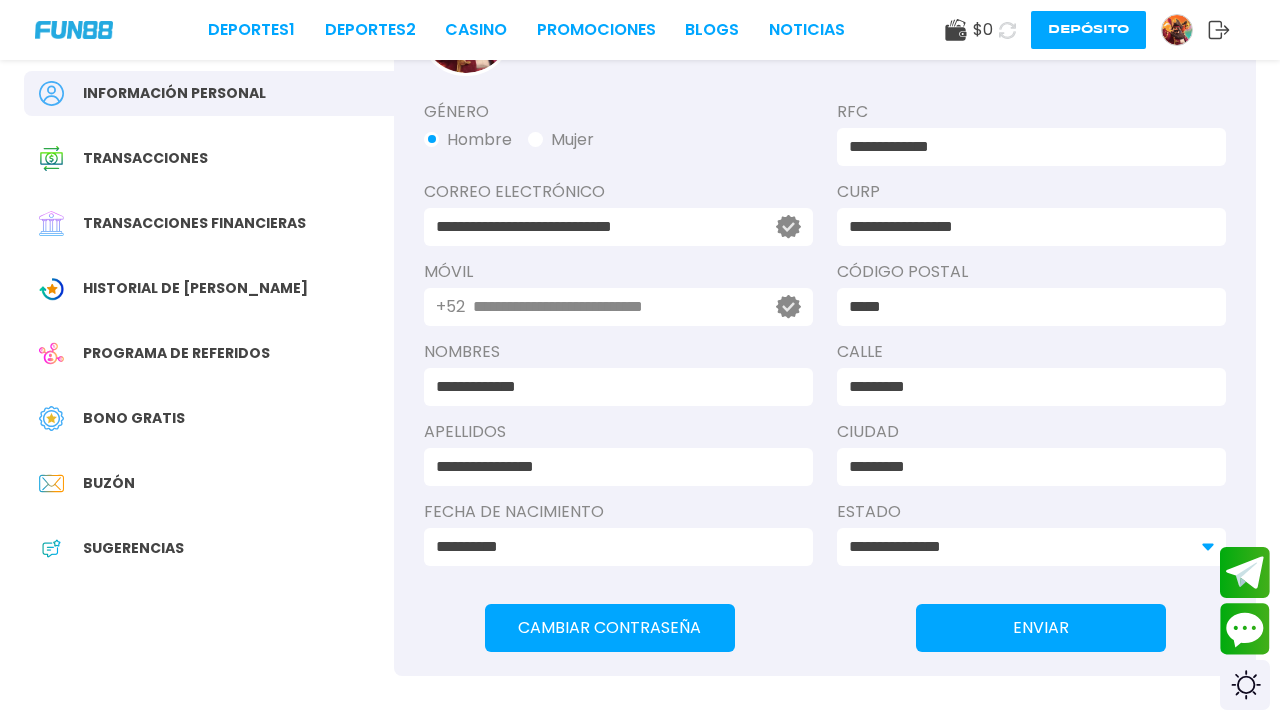 click on "ENVIAR" at bounding box center [1041, 628] 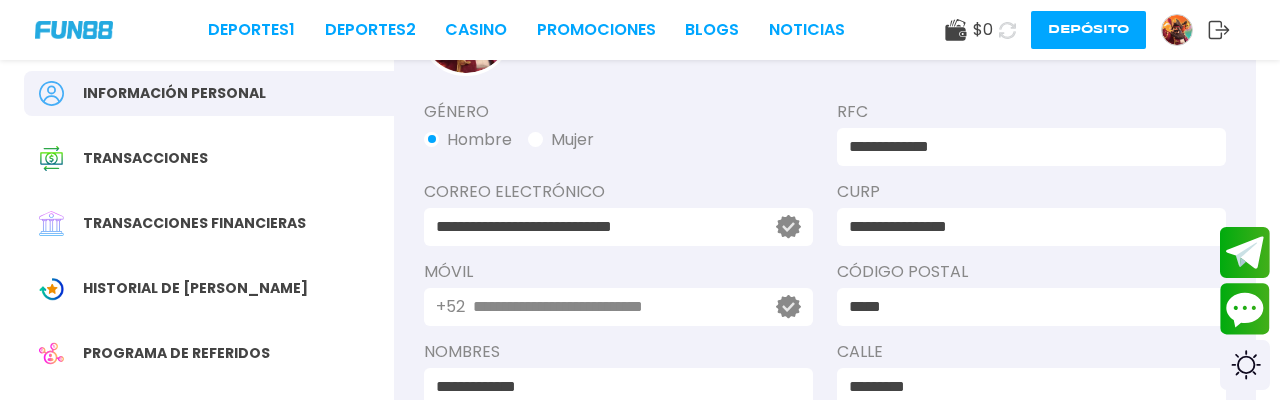 type on "**********" 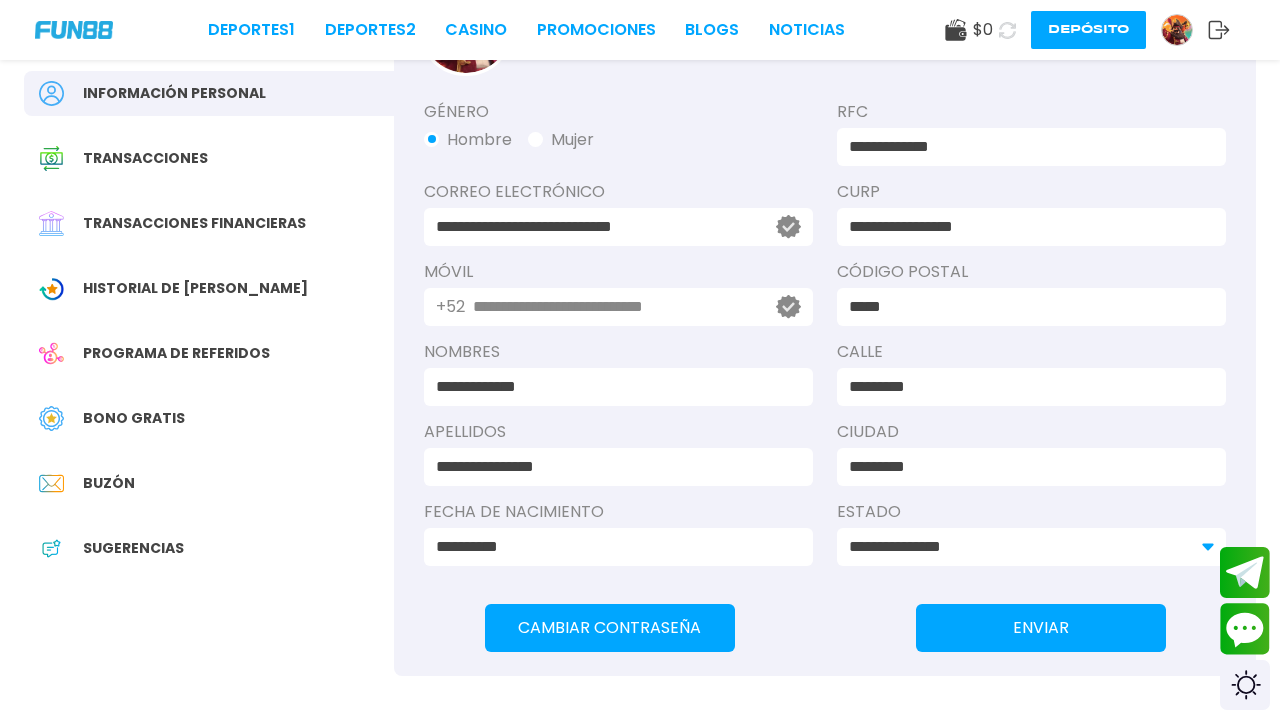 click on "**********" at bounding box center (825, 340) 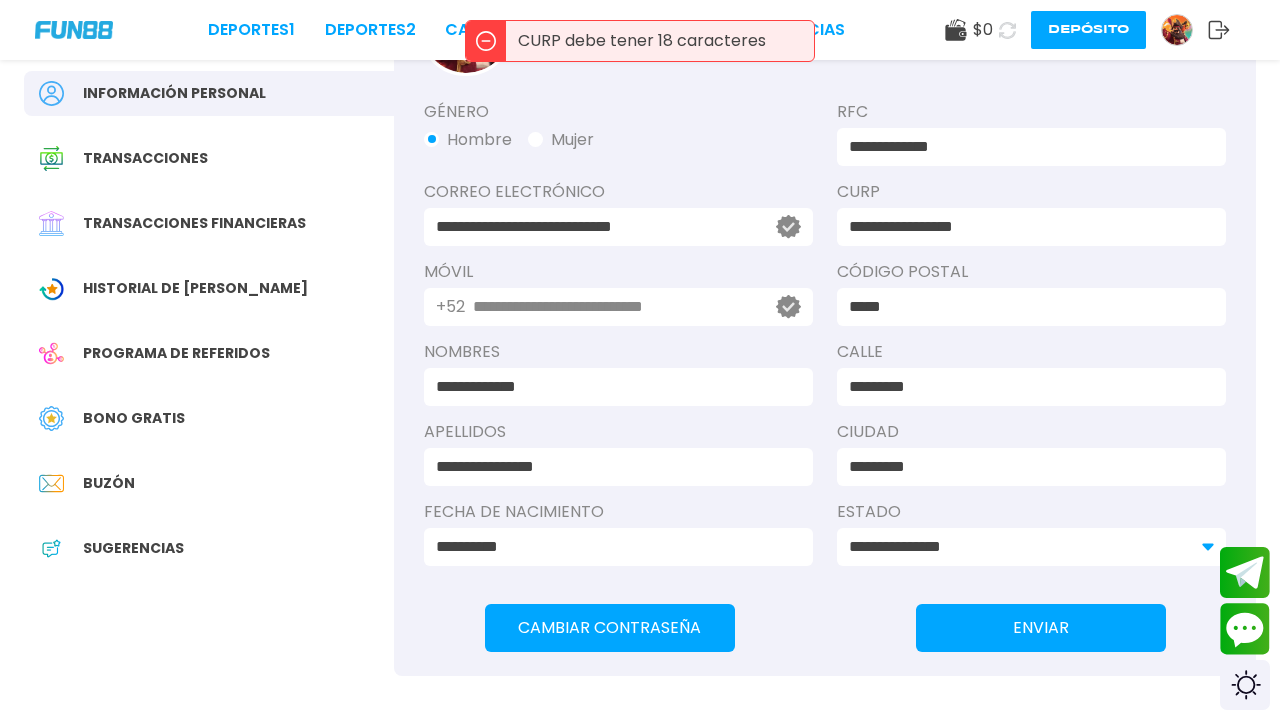 click on "ENVIAR" at bounding box center [1041, 628] 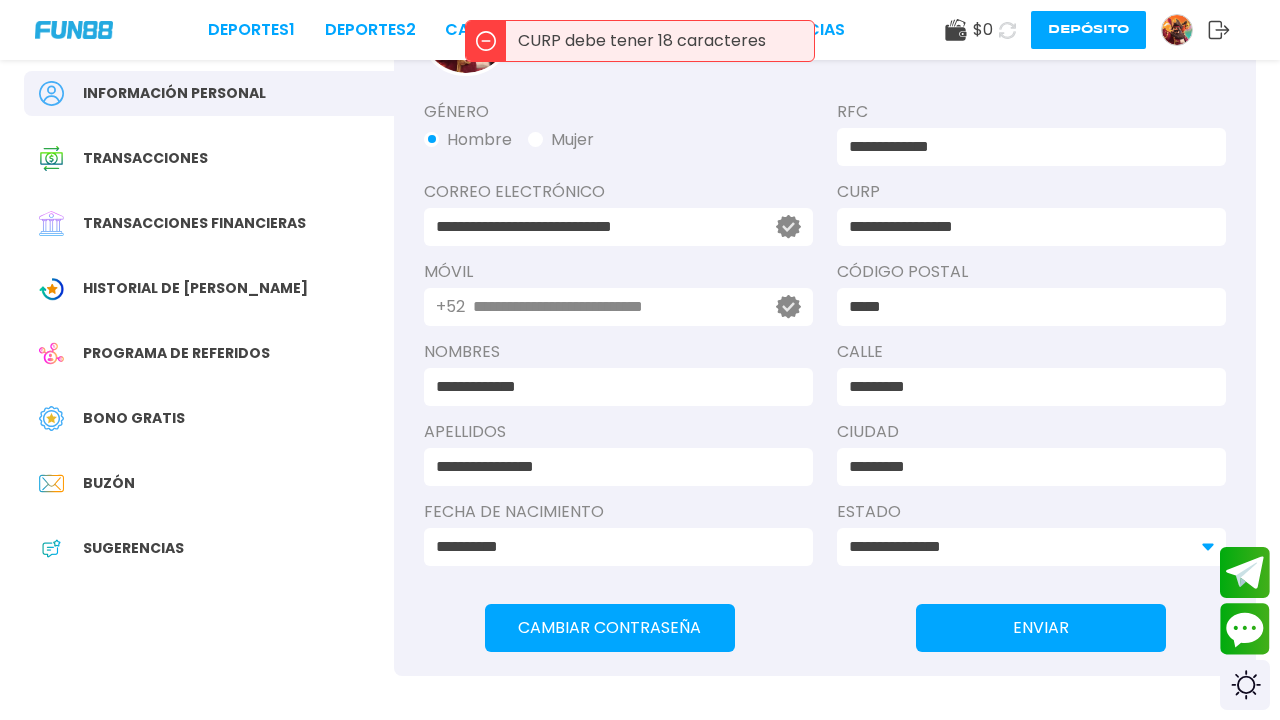 scroll, scrollTop: 113, scrollLeft: 0, axis: vertical 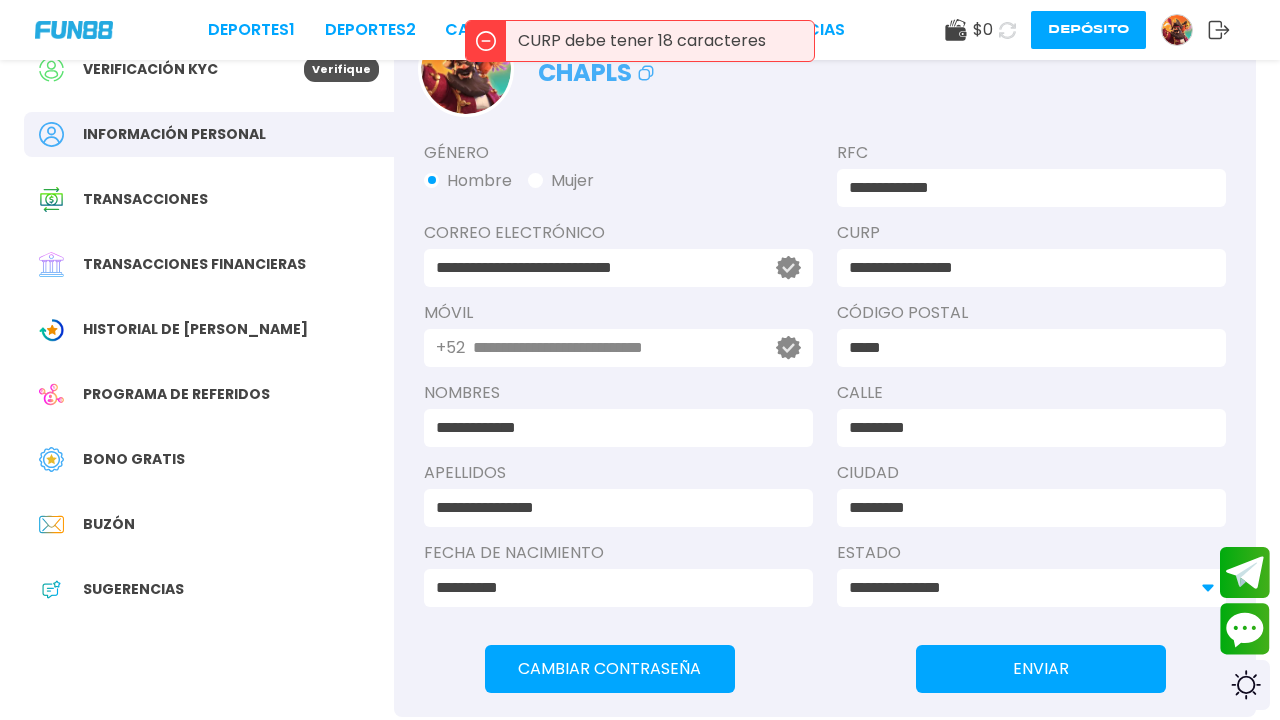 click on "CURP debe tener 18 caracteres" at bounding box center (660, 41) 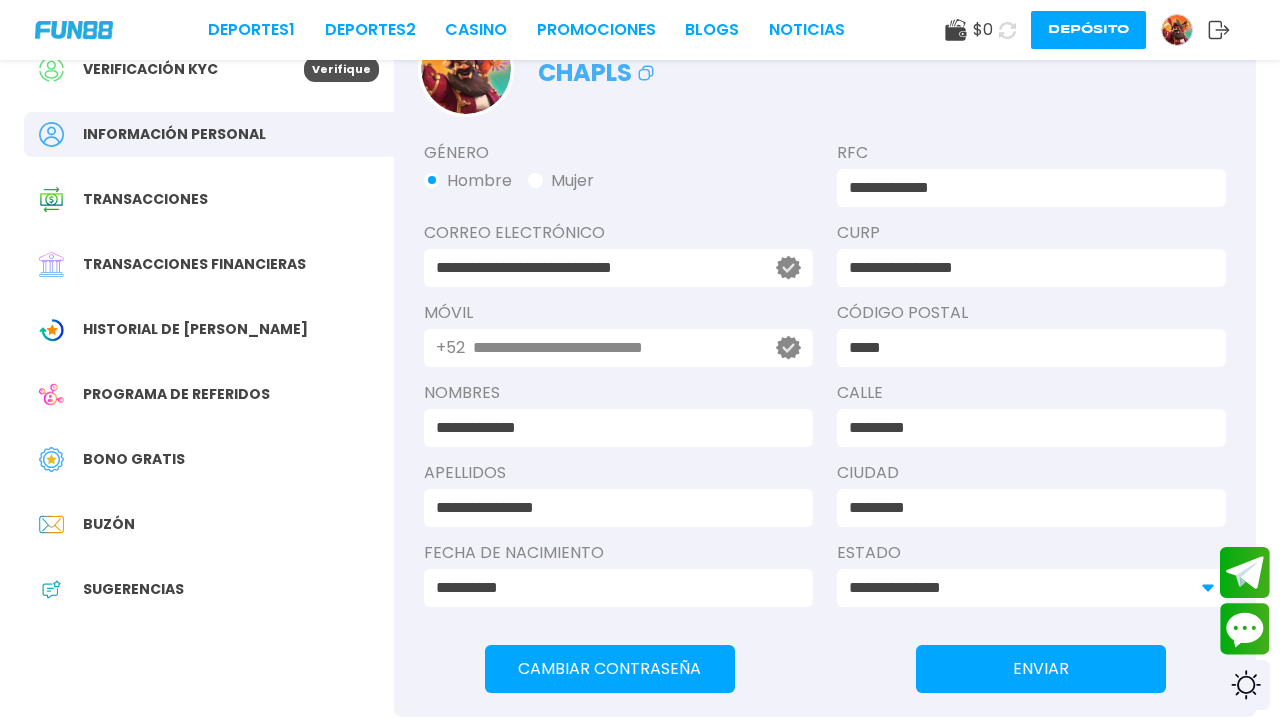 click 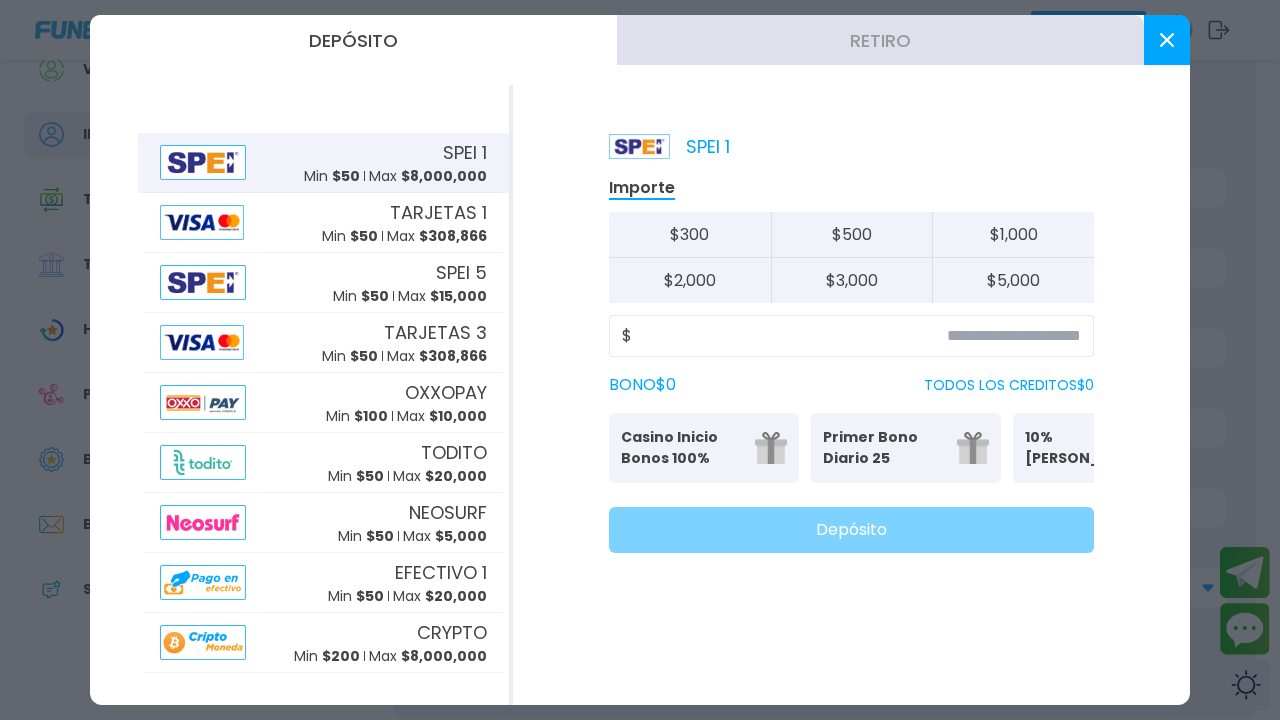 scroll, scrollTop: 88, scrollLeft: 0, axis: vertical 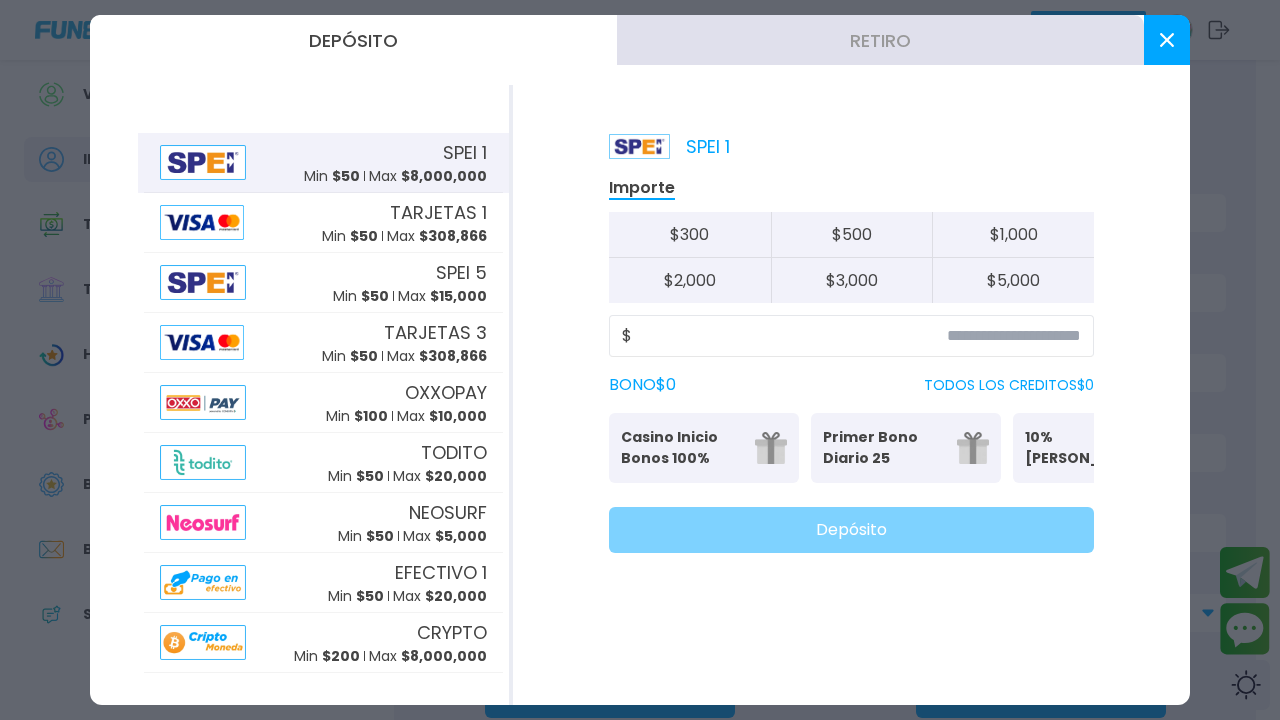 click at bounding box center [640, 360] 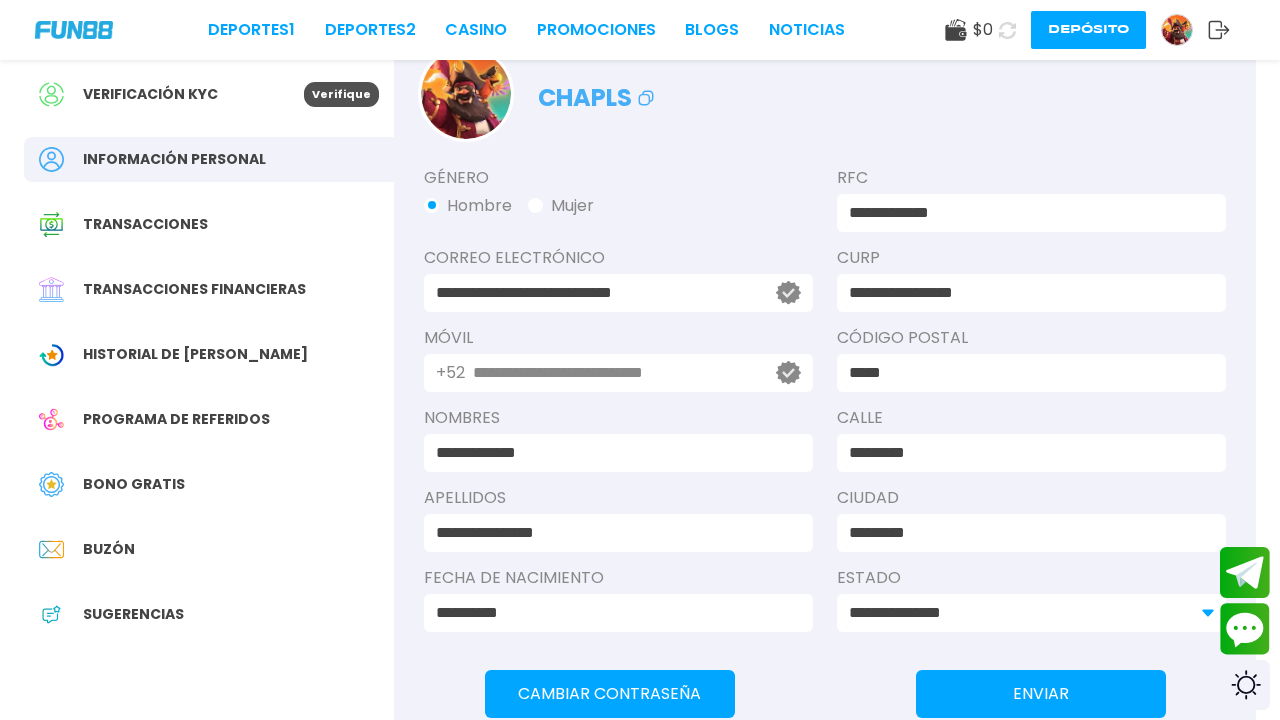 scroll, scrollTop: 80, scrollLeft: 0, axis: vertical 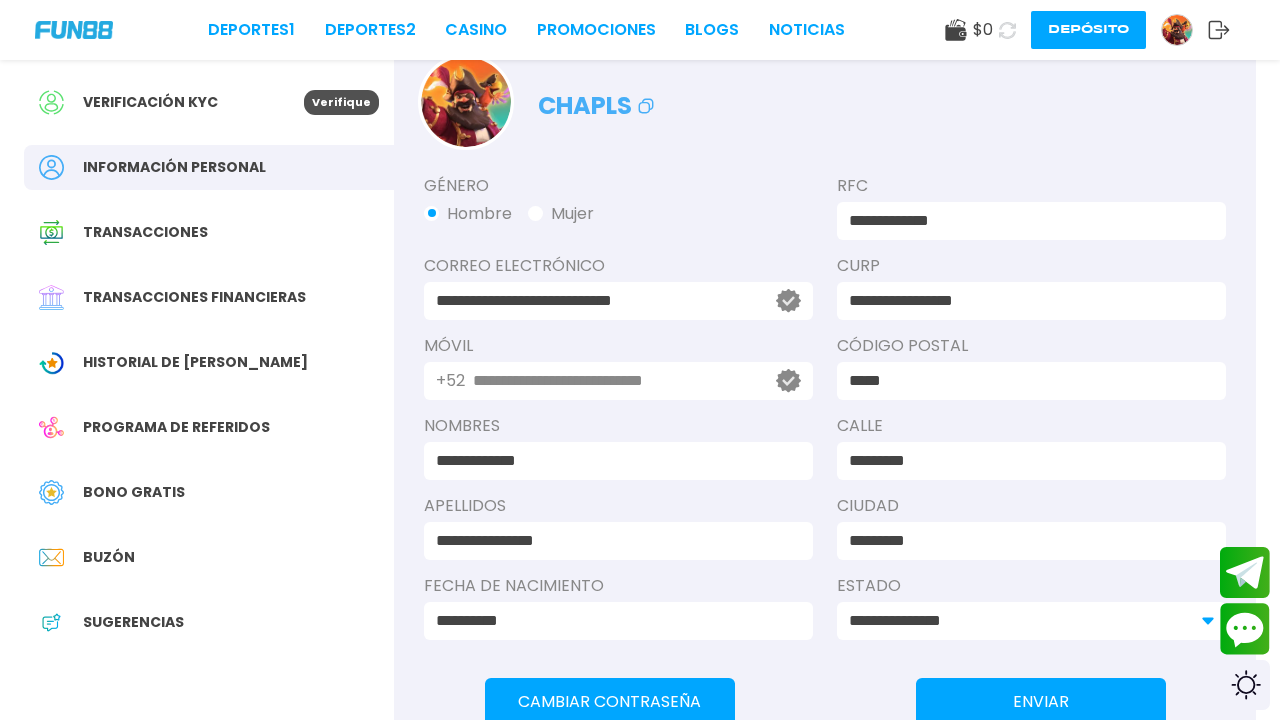 click at bounding box center [466, 102] 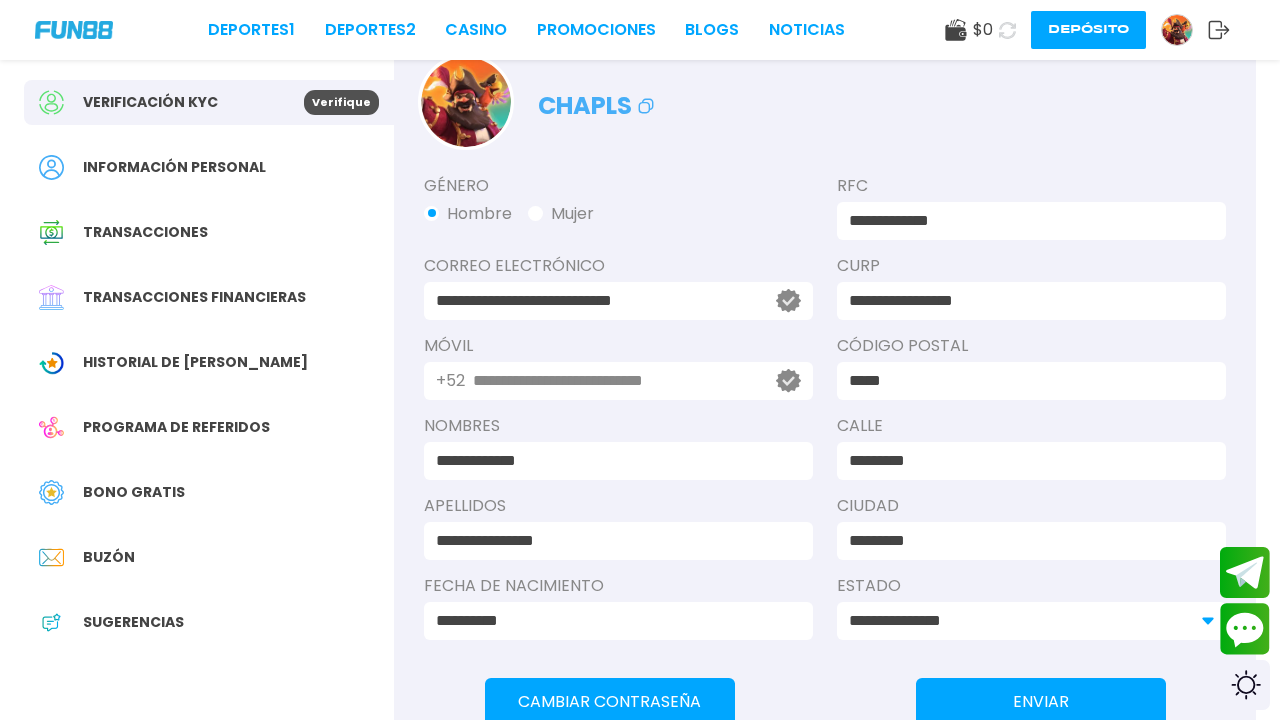 click on "Verifique" at bounding box center [341, 102] 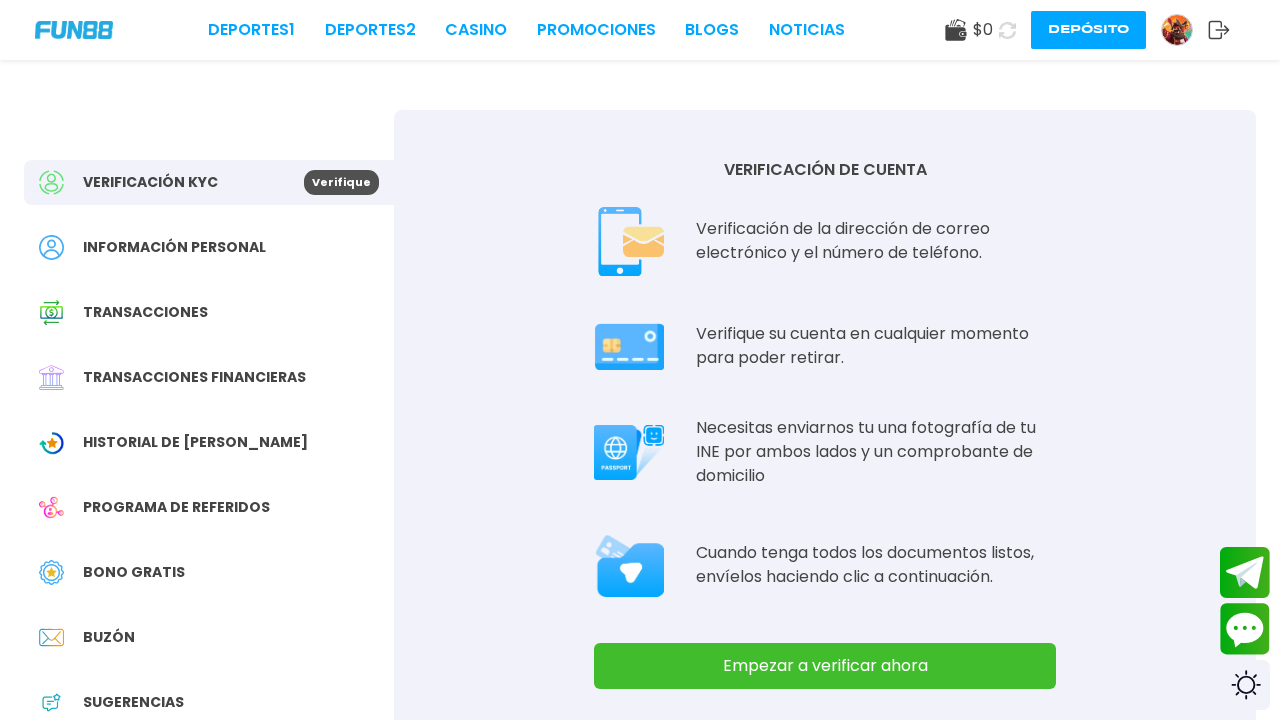 scroll, scrollTop: 72, scrollLeft: 0, axis: vertical 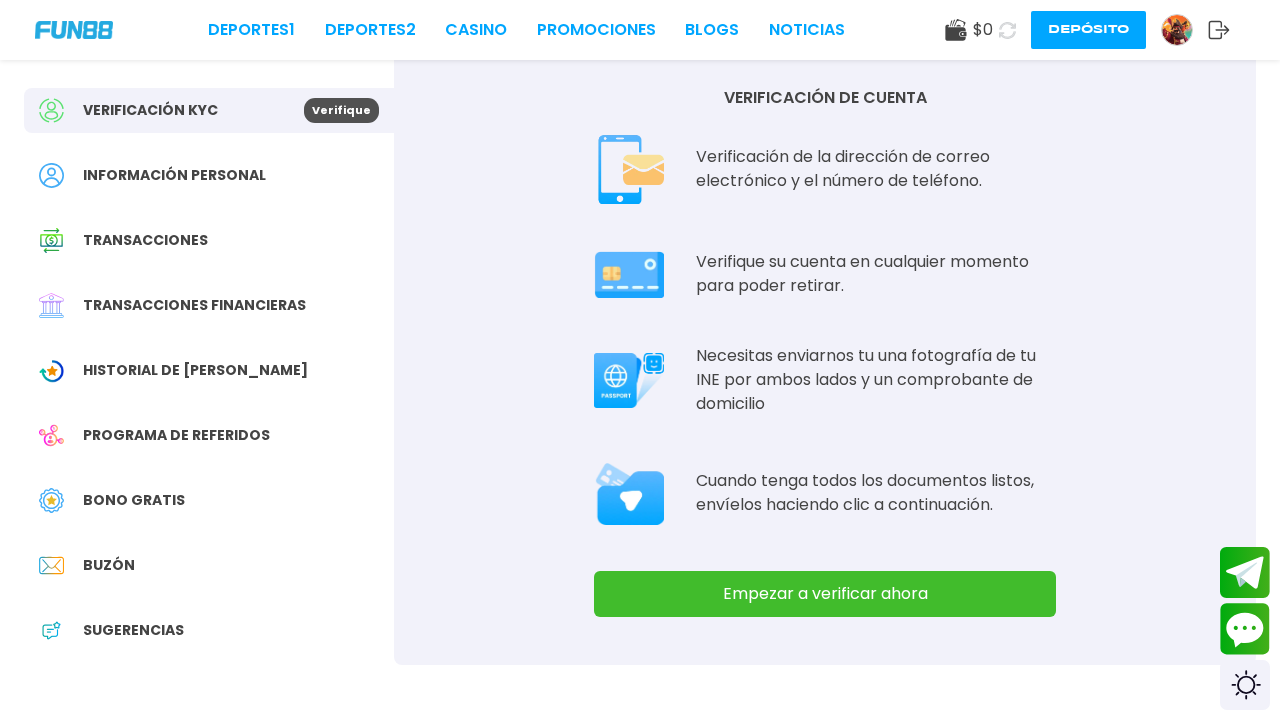 click on "Empezar a verificar ahora" at bounding box center [825, 594] 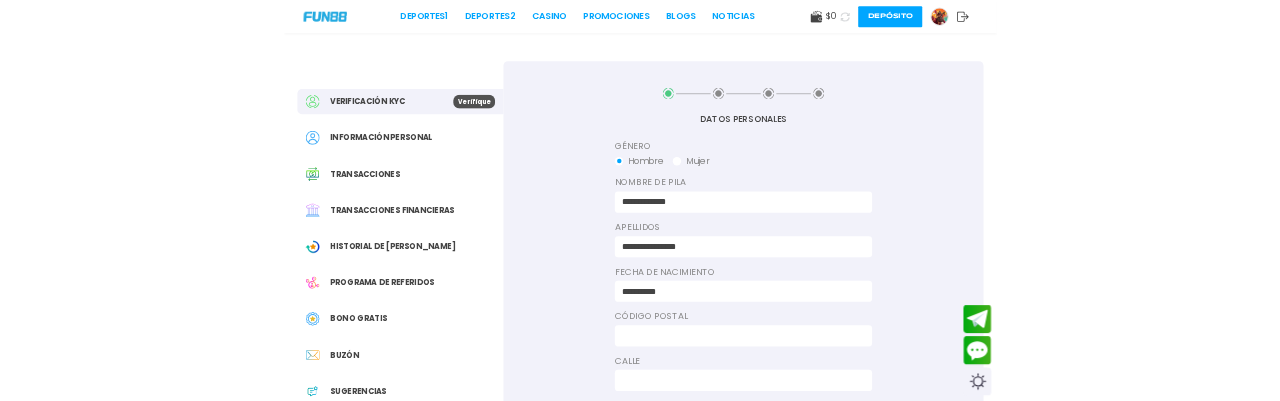scroll, scrollTop: 28, scrollLeft: 0, axis: vertical 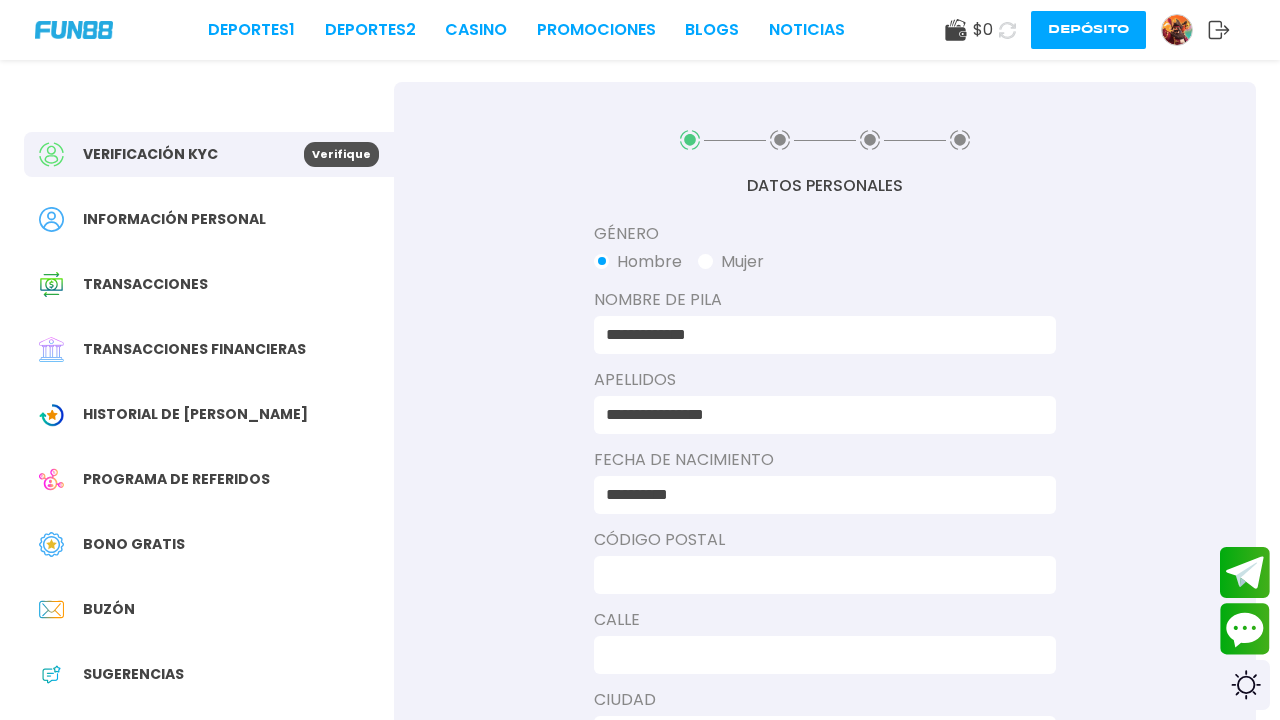 click at bounding box center [819, 575] 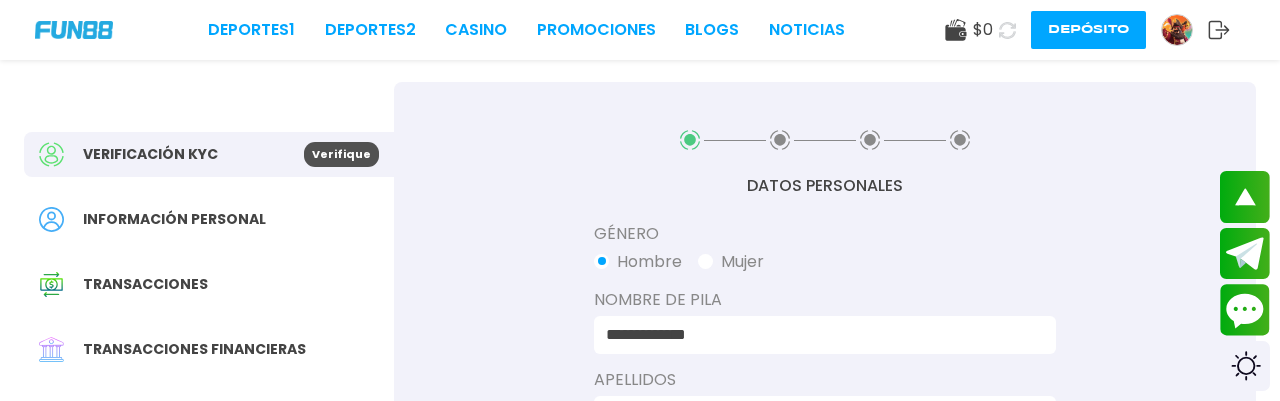 scroll, scrollTop: 212, scrollLeft: 0, axis: vertical 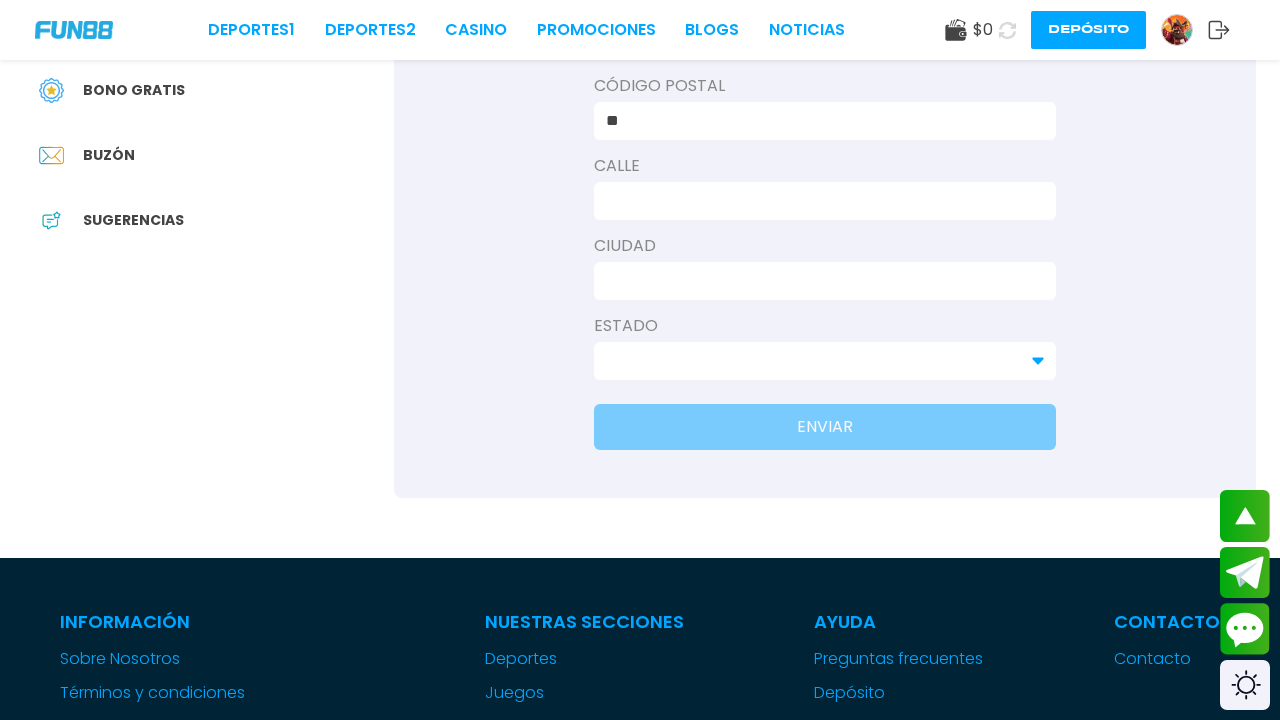 click on "**" at bounding box center [819, 121] 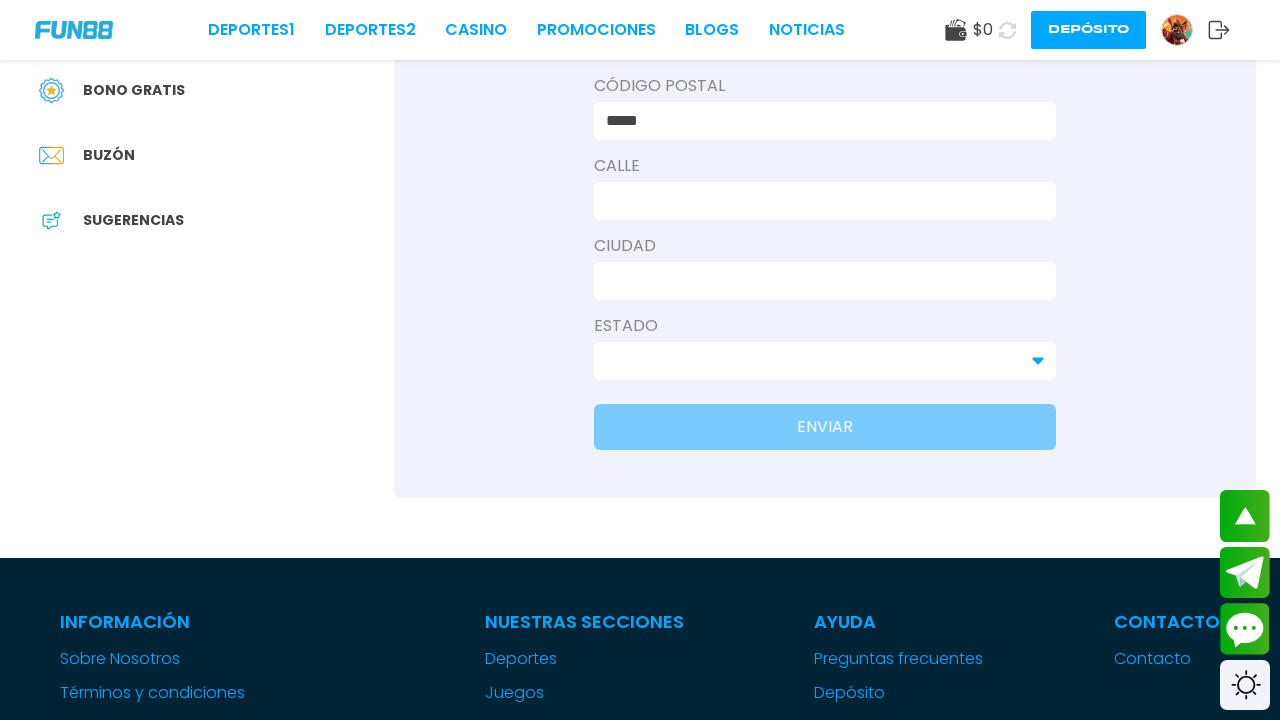 type on "*****" 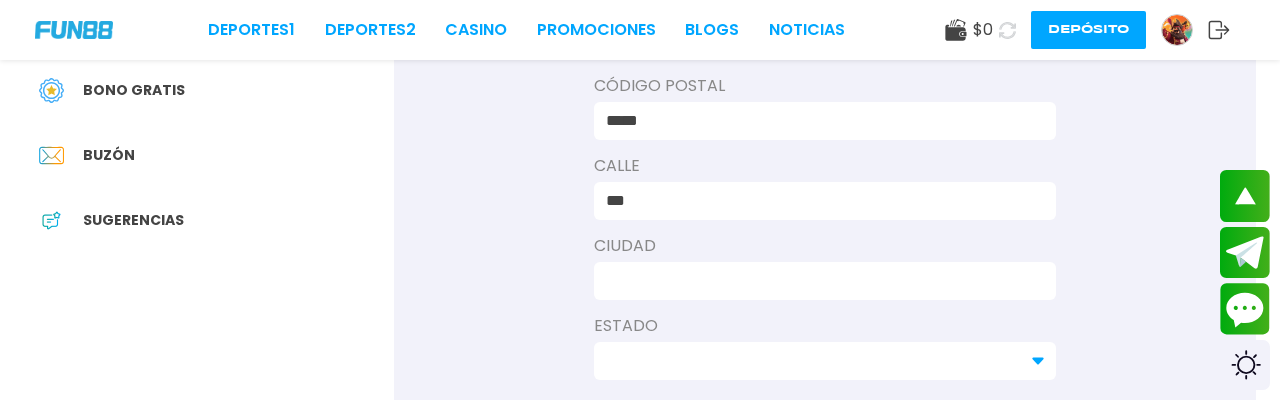 type on "****" 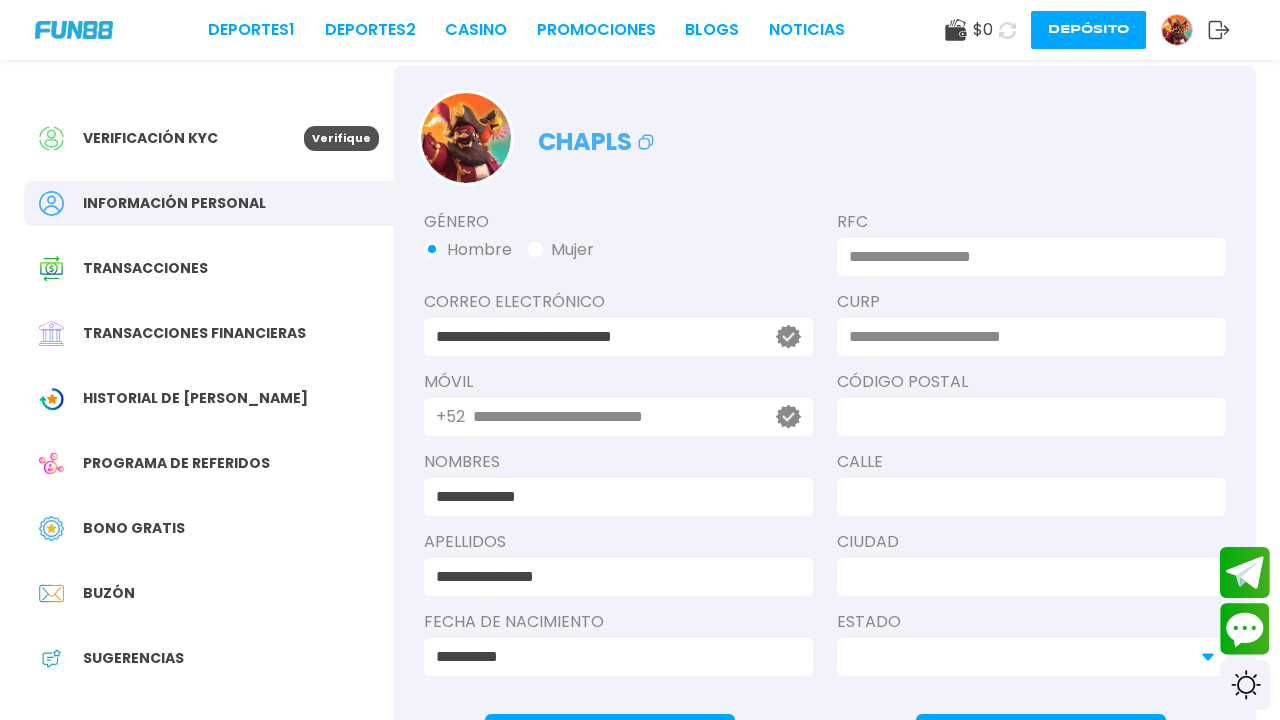 scroll, scrollTop: 0, scrollLeft: 0, axis: both 